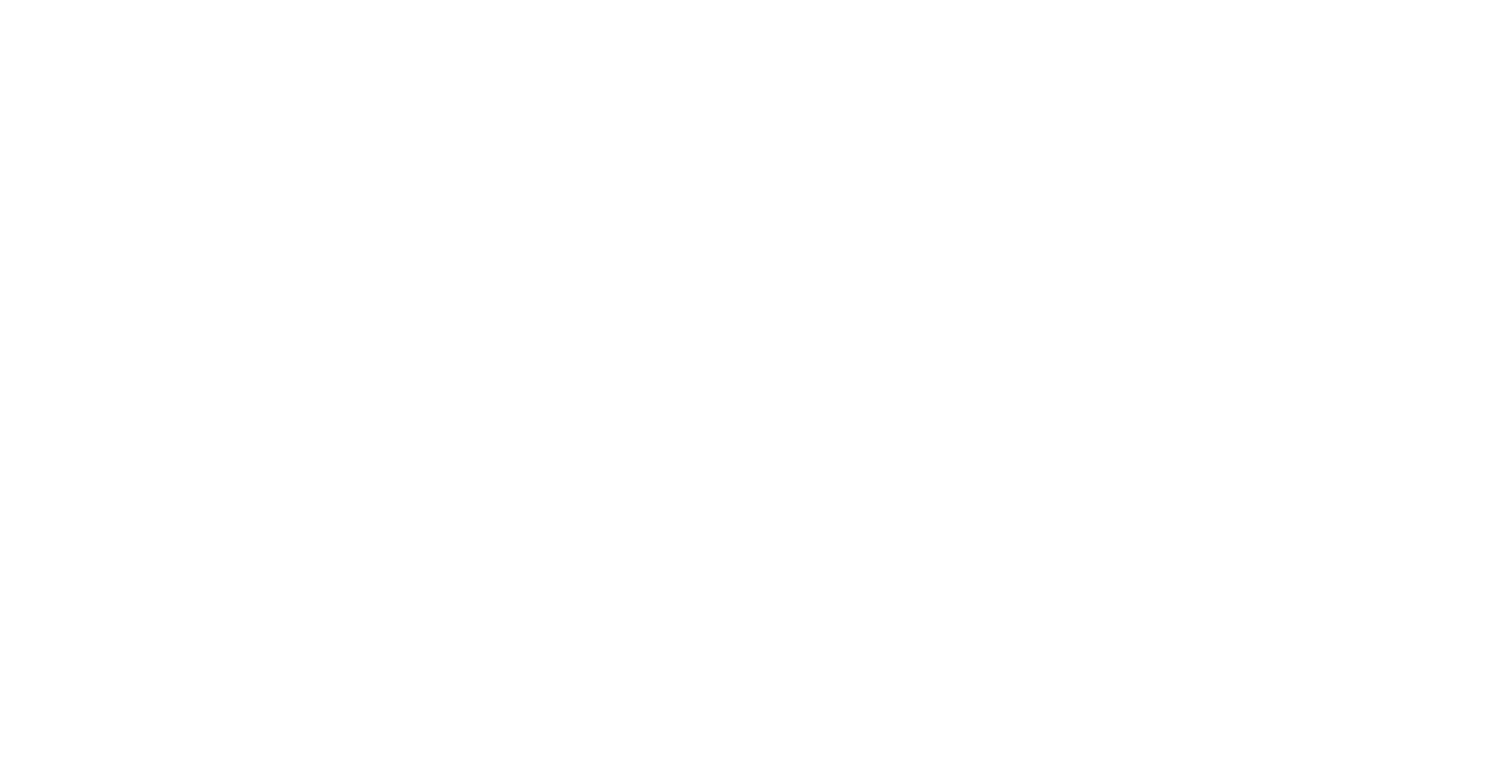 scroll, scrollTop: 0, scrollLeft: 0, axis: both 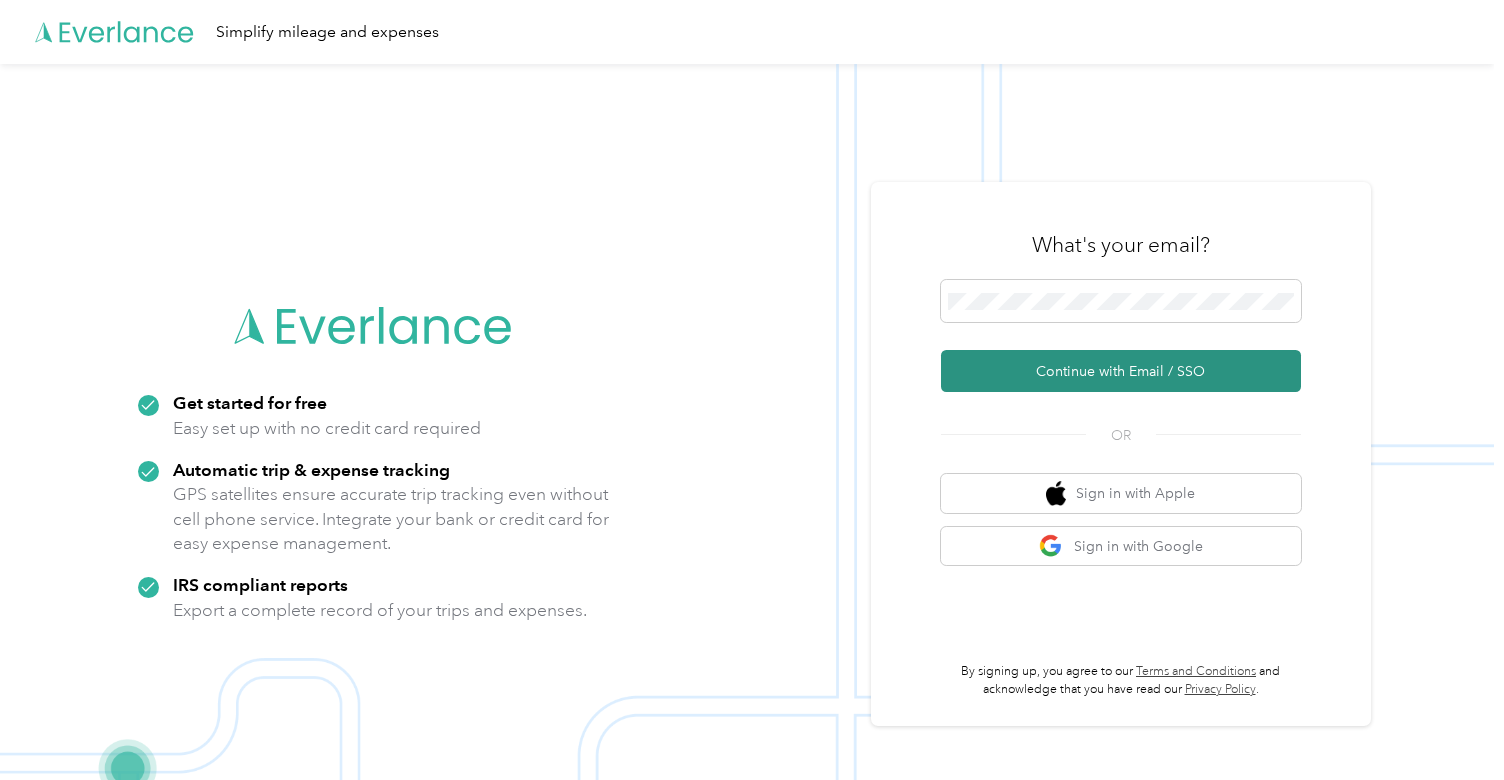 click on "Continue with Email / SSO" at bounding box center (1121, 371) 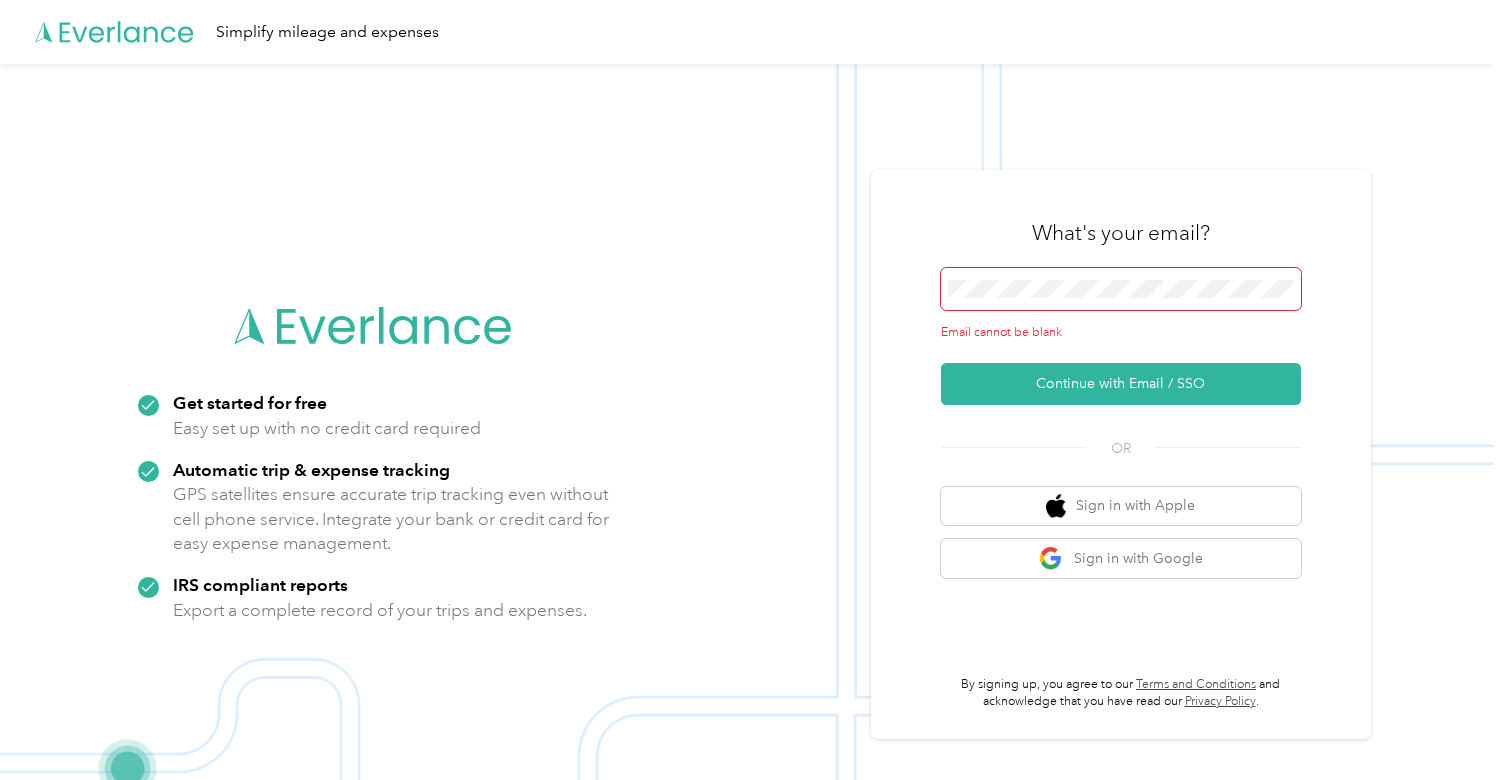 click at bounding box center (1121, 289) 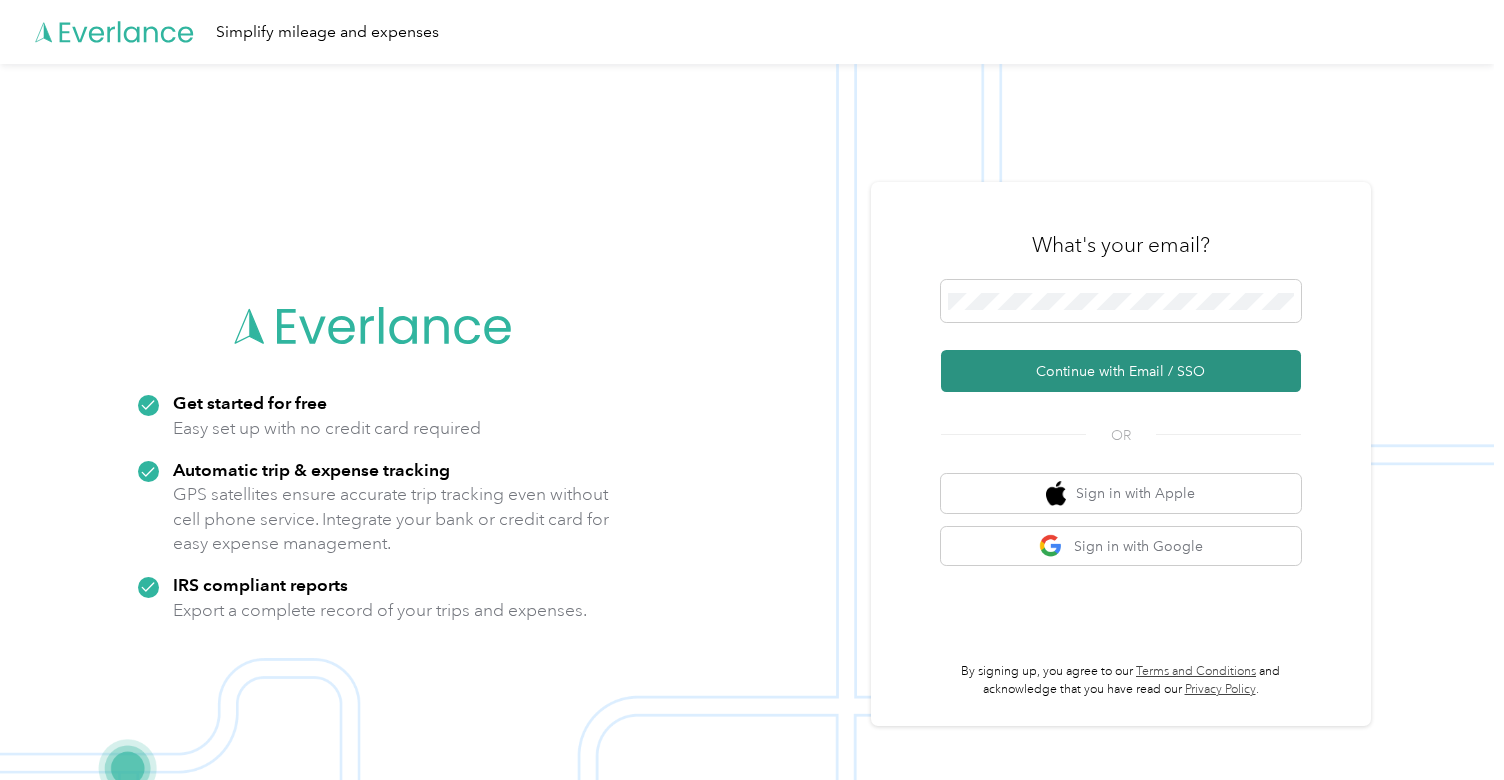 click on "Continue with Email / SSO" at bounding box center [1121, 371] 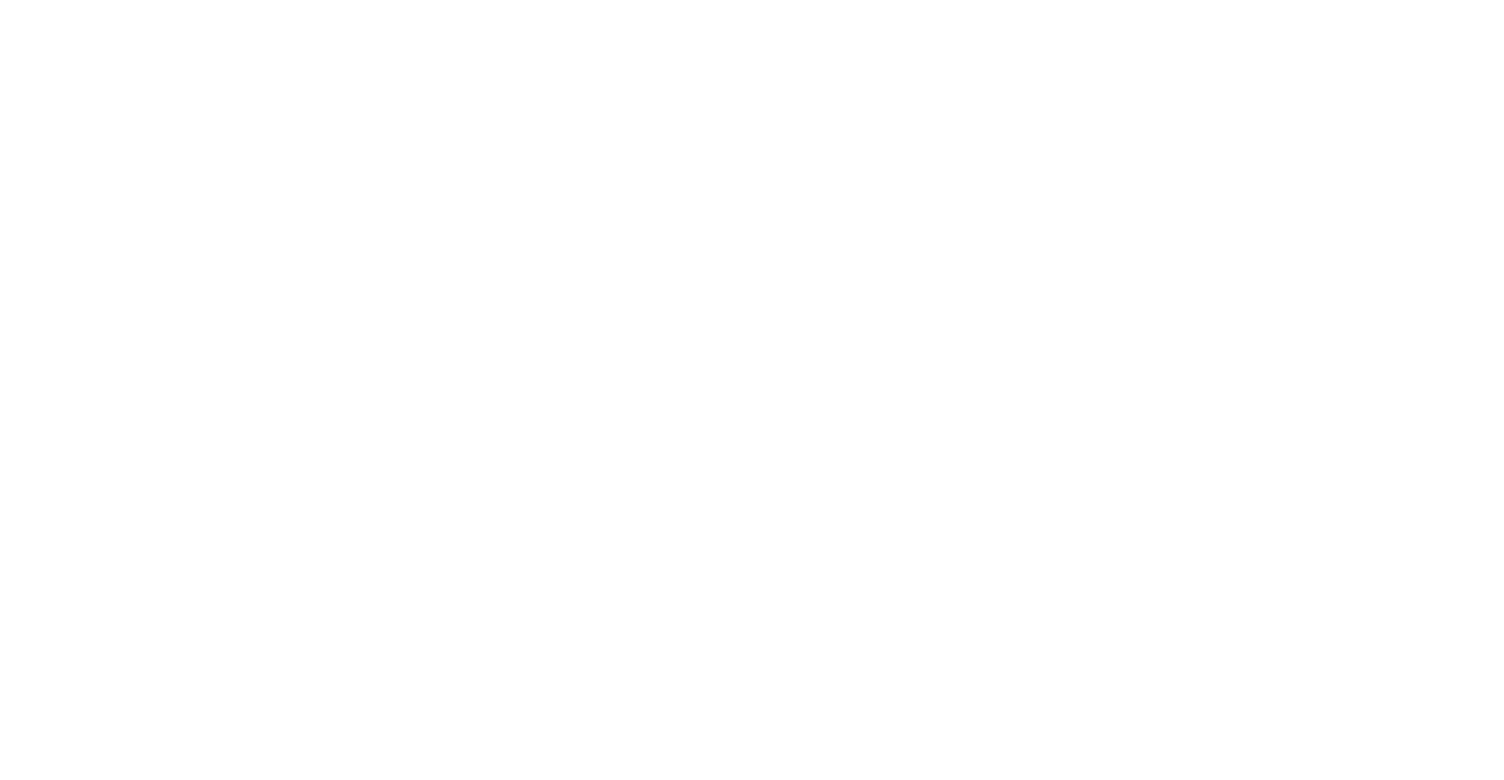 scroll, scrollTop: 0, scrollLeft: 0, axis: both 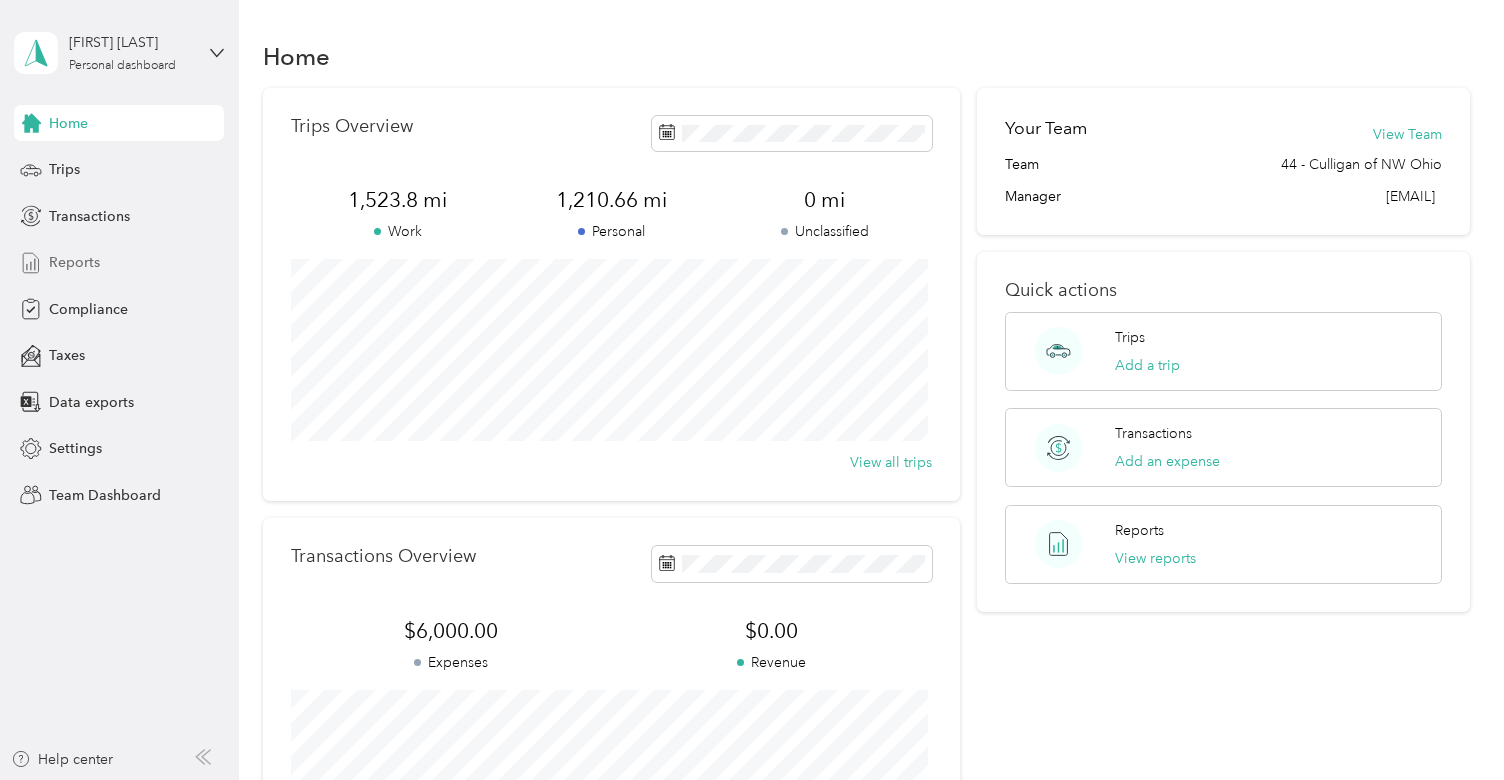 click on "Reports" at bounding box center (74, 262) 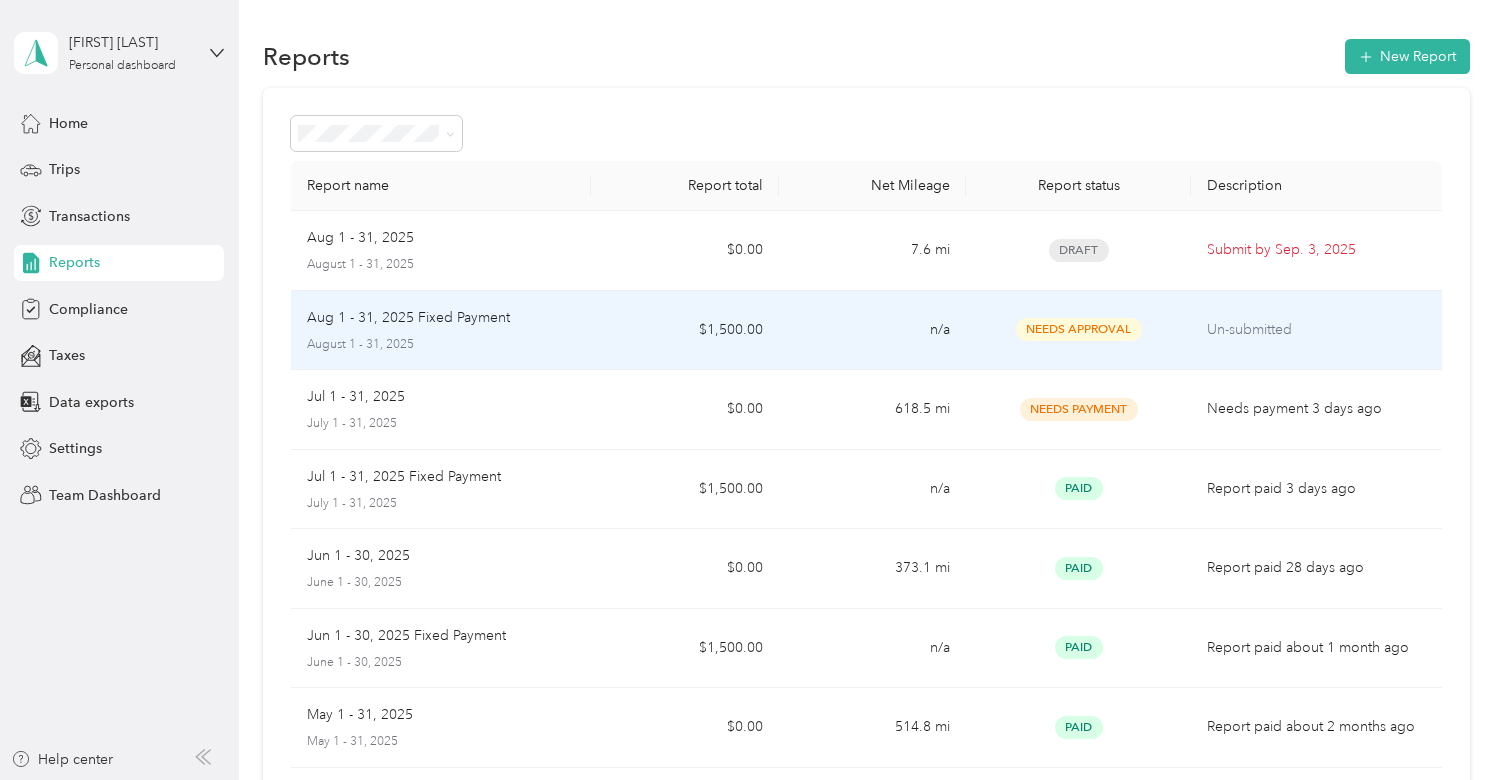 click on "Needs Approval" at bounding box center (1079, 329) 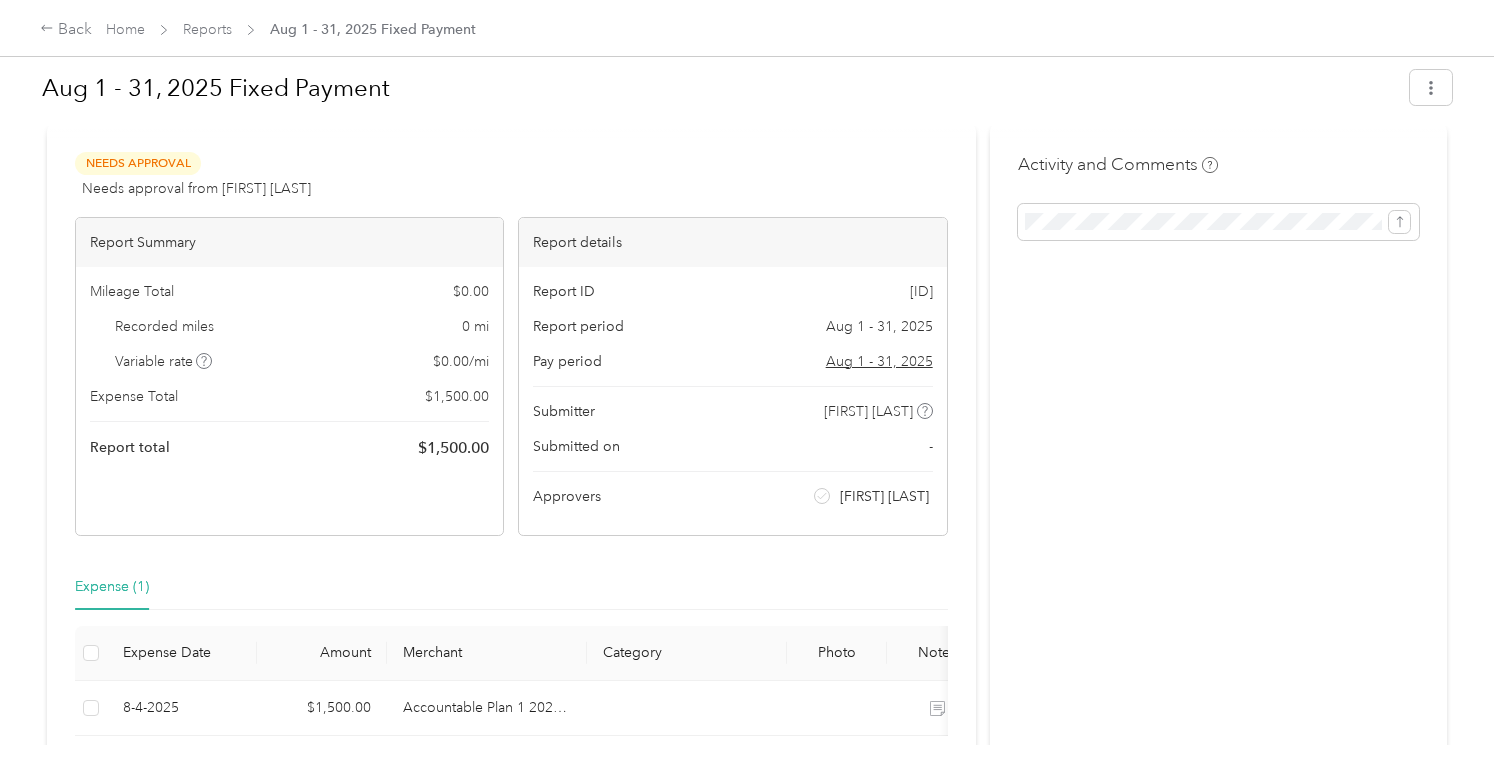 scroll, scrollTop: 0, scrollLeft: 0, axis: both 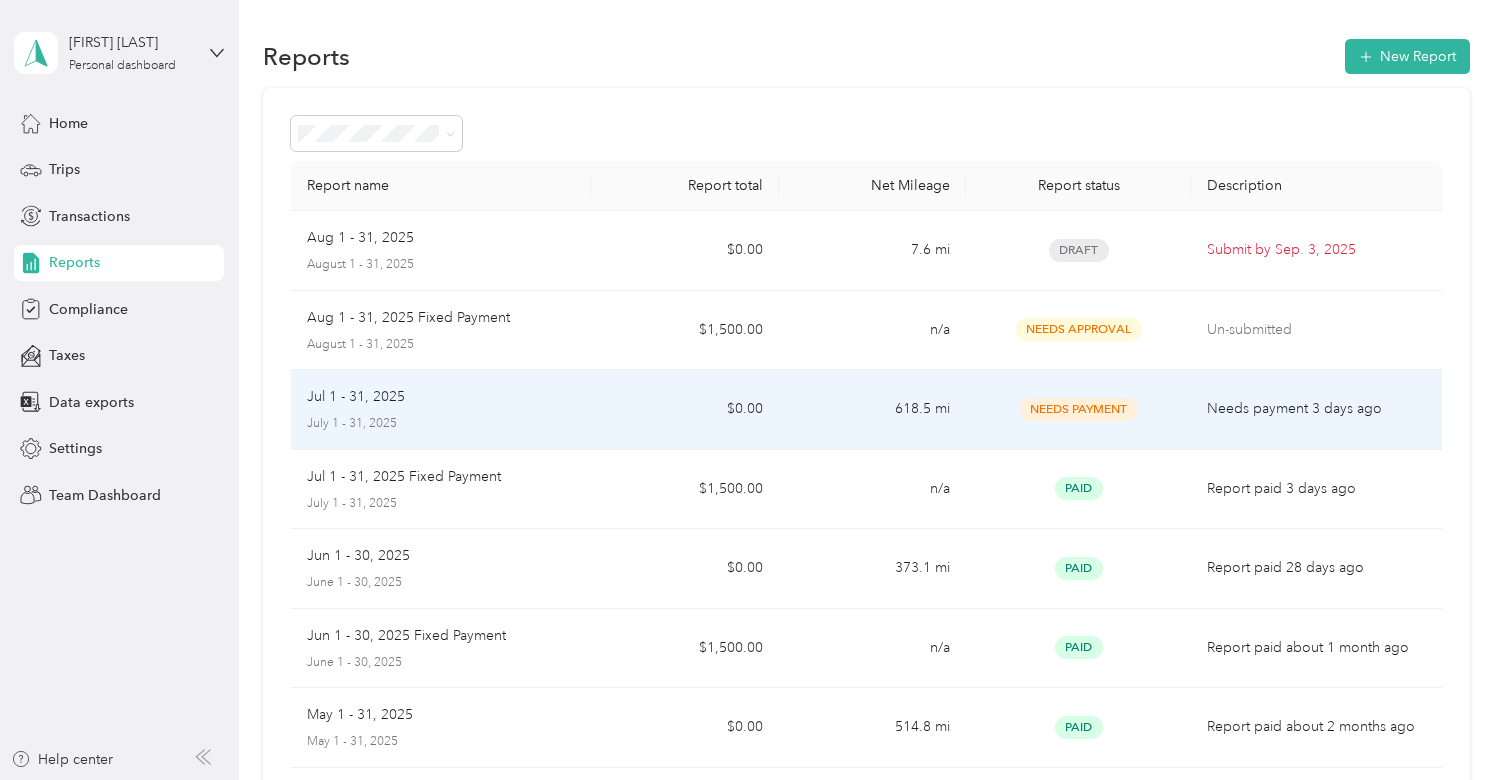 click on "Needs Payment" at bounding box center (1079, 409) 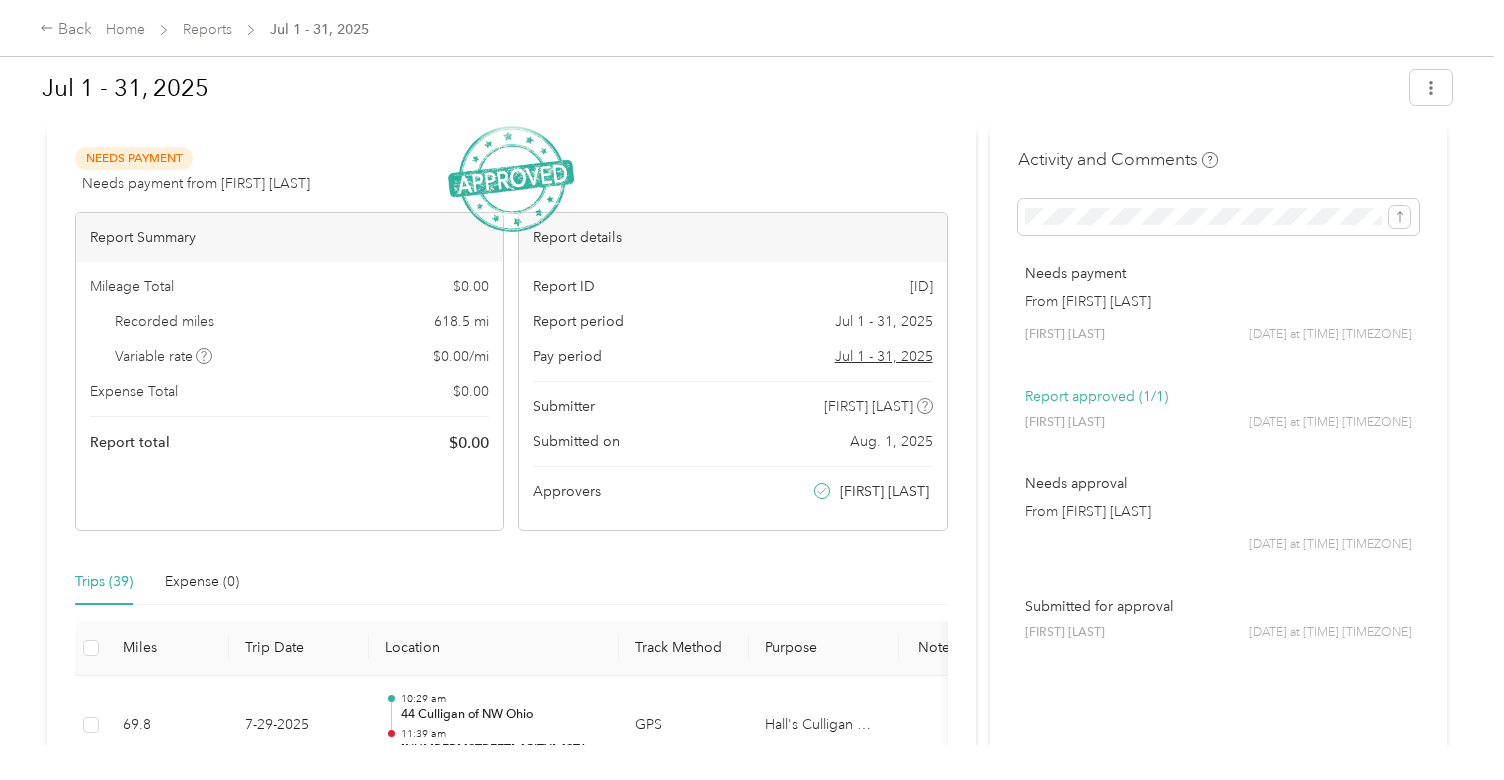scroll, scrollTop: 0, scrollLeft: 0, axis: both 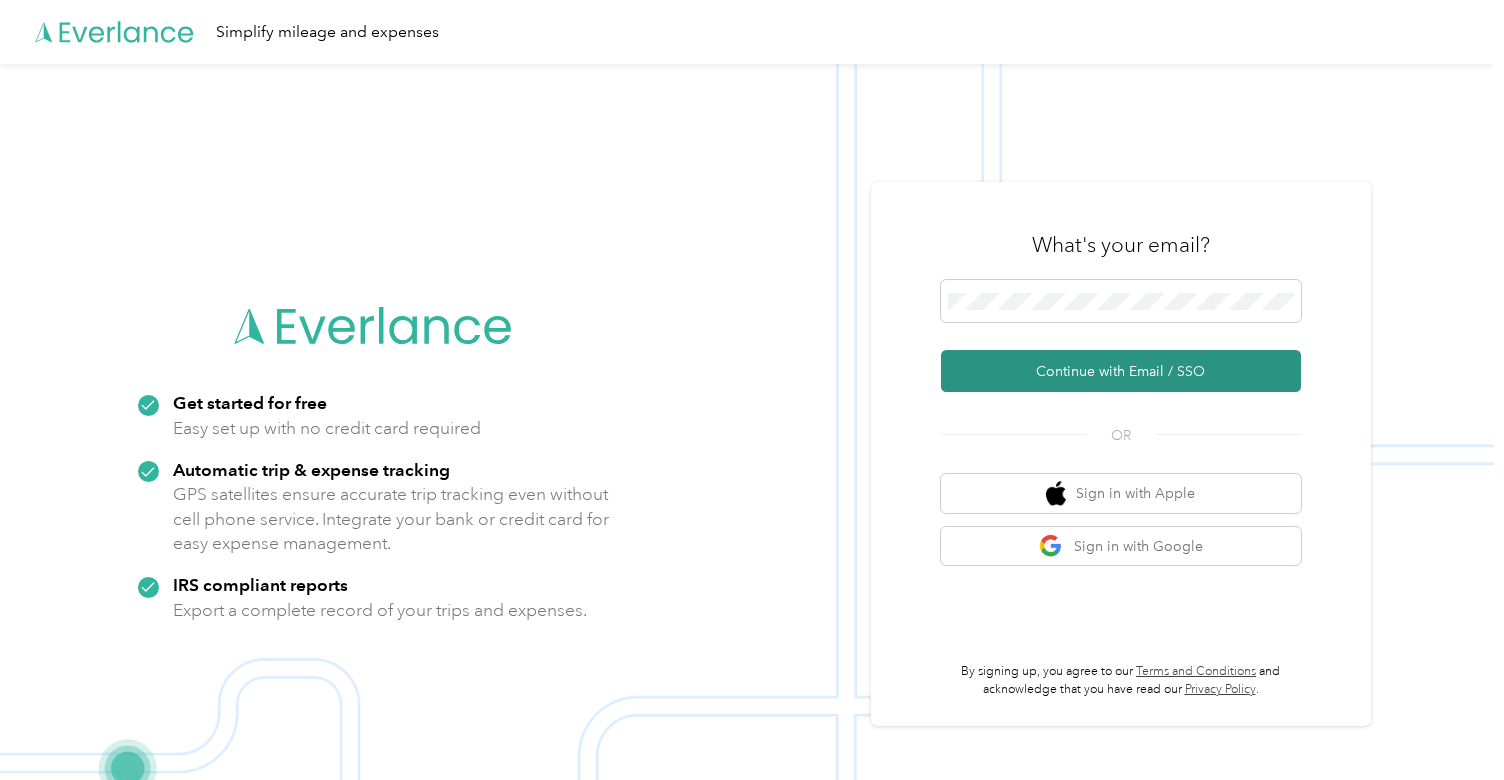 click on "Continue with Email / SSO" at bounding box center [1121, 371] 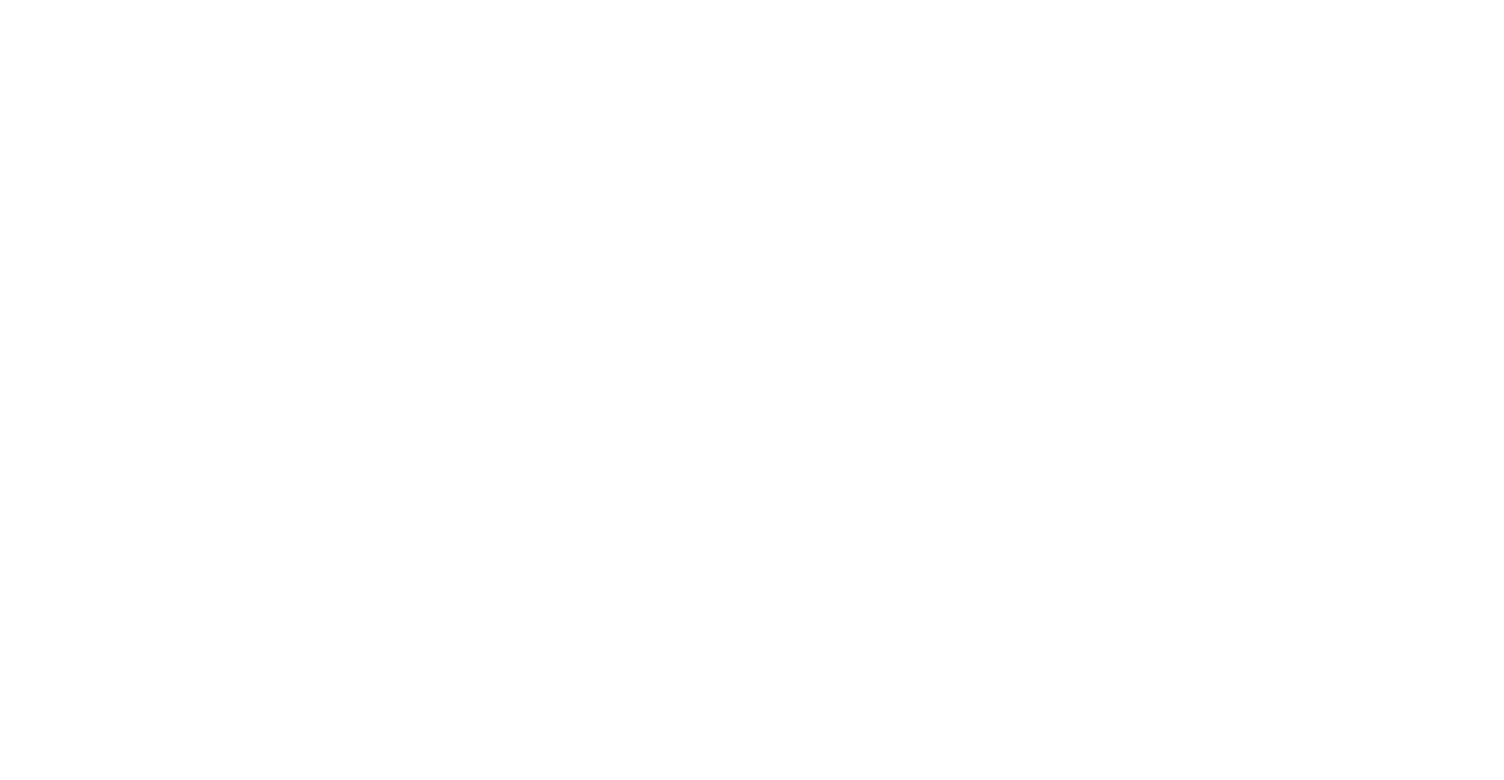 scroll, scrollTop: 0, scrollLeft: 0, axis: both 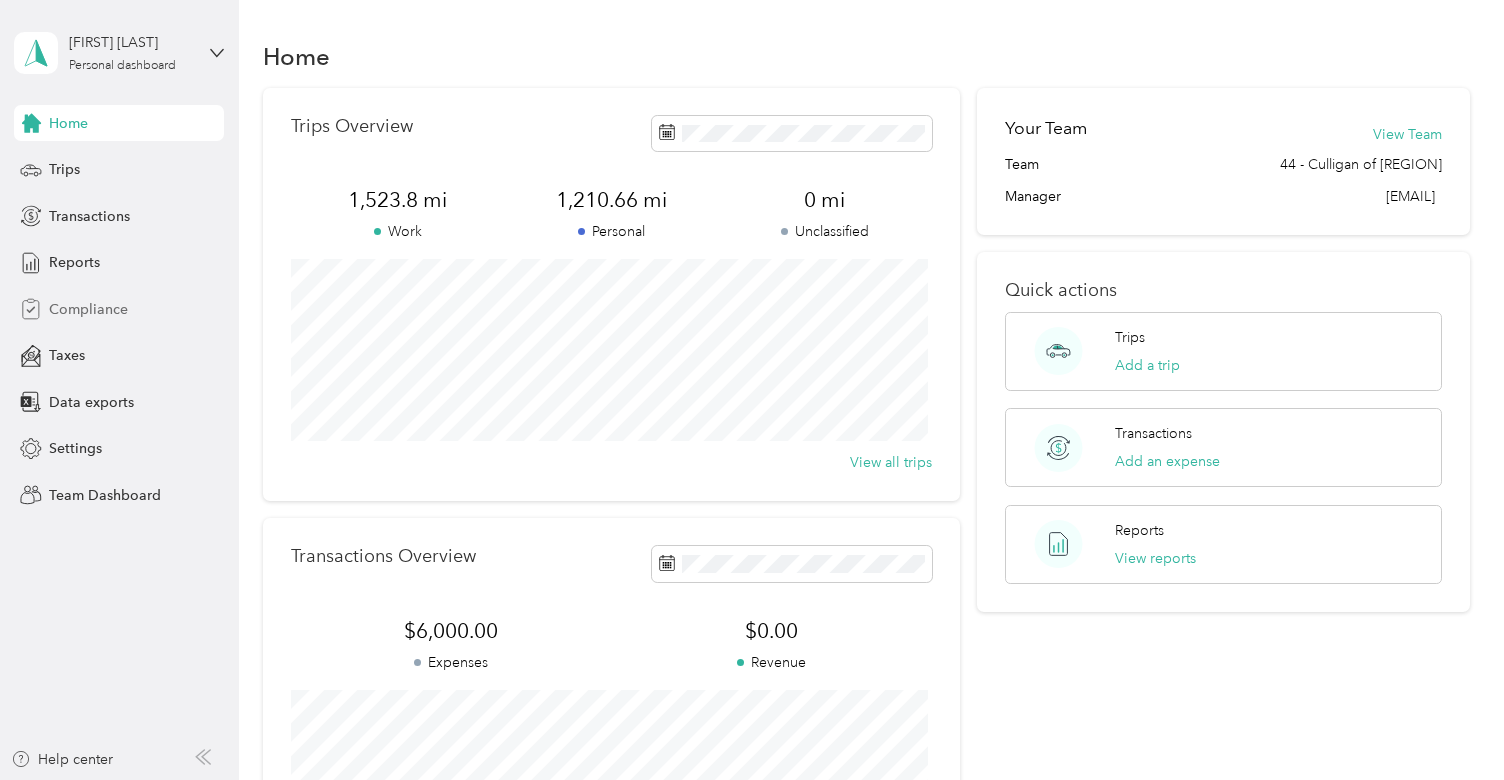click on "Compliance" at bounding box center [88, 309] 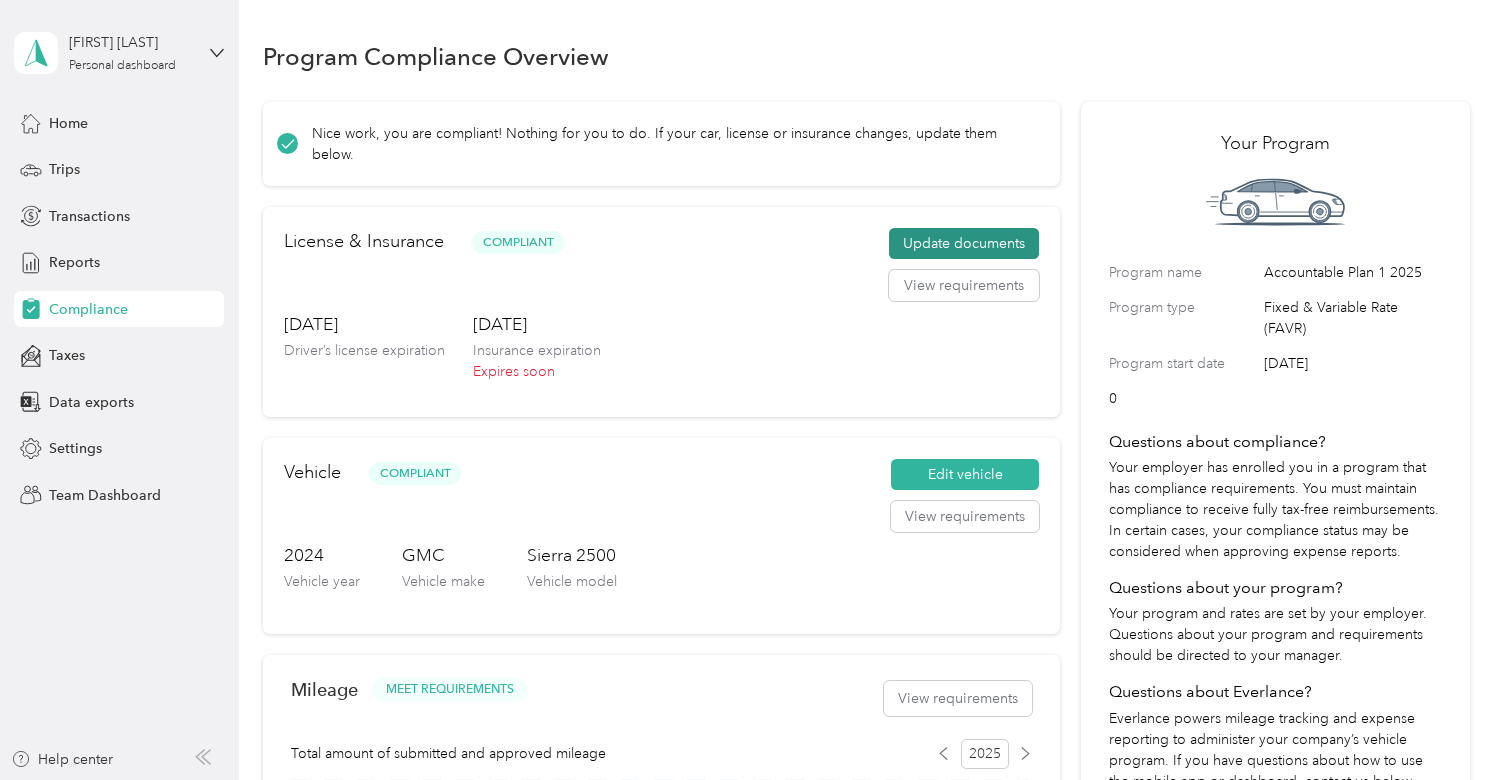 click on "Update documents" at bounding box center (964, 244) 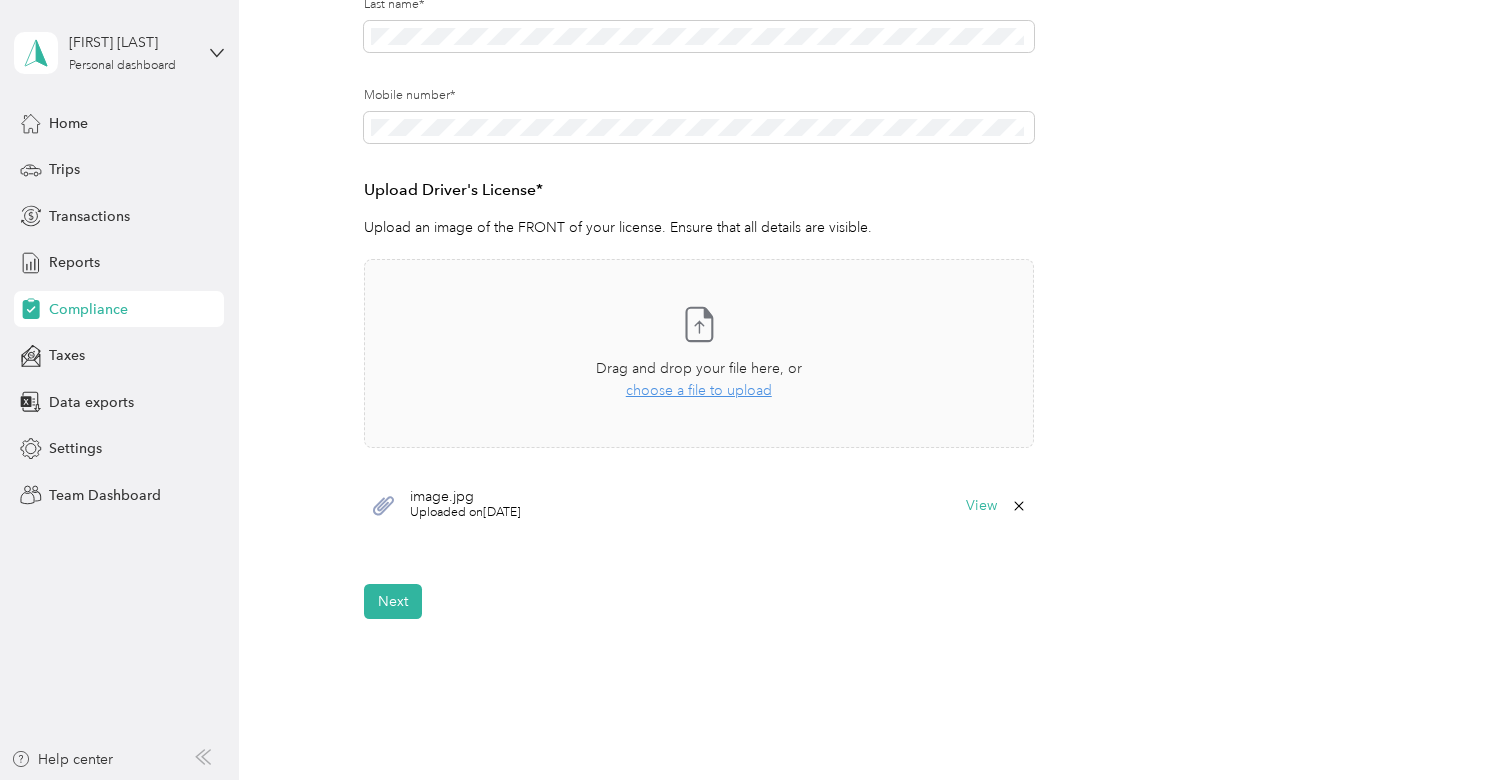 scroll, scrollTop: 400, scrollLeft: 0, axis: vertical 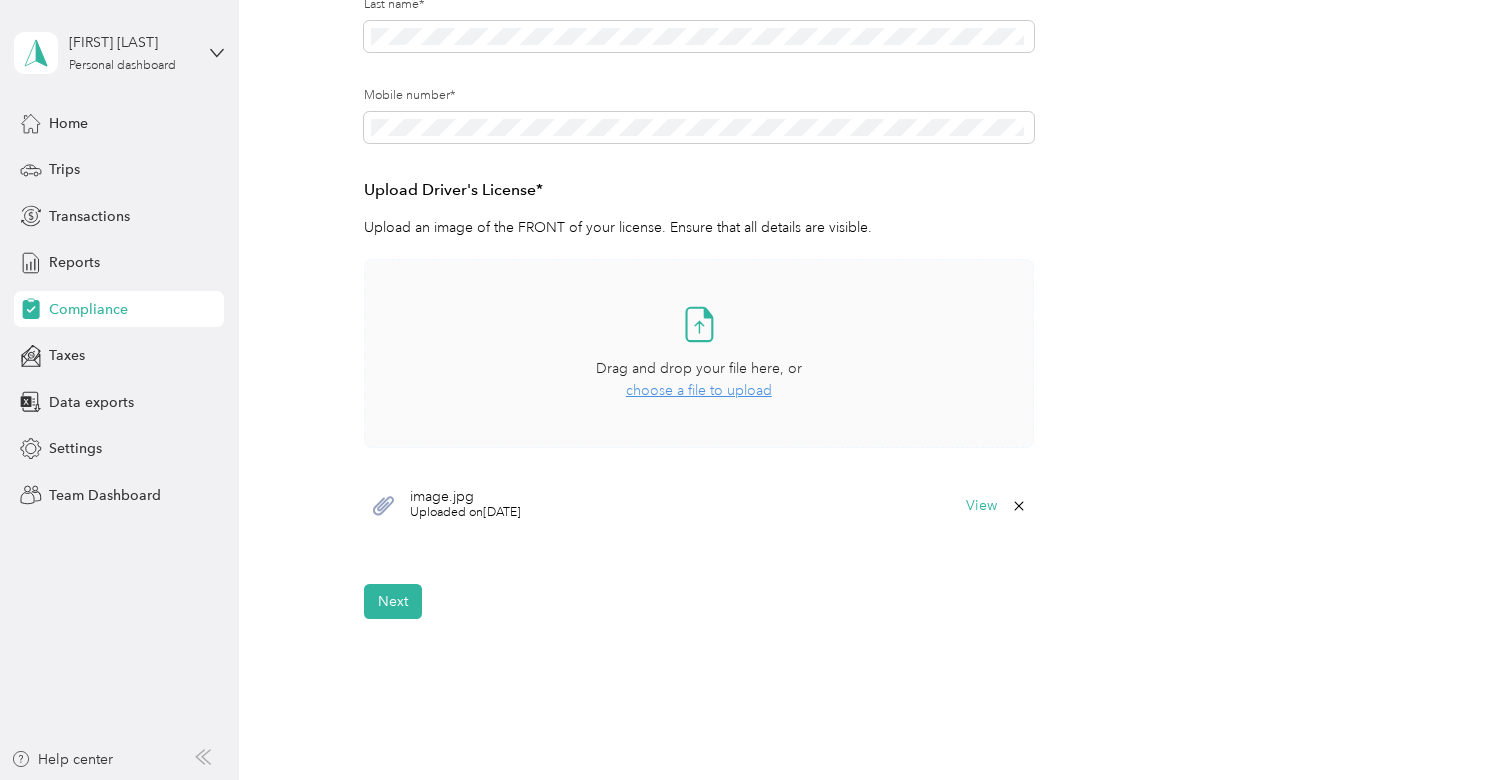 click on "choose a file to upload" at bounding box center [699, 390] 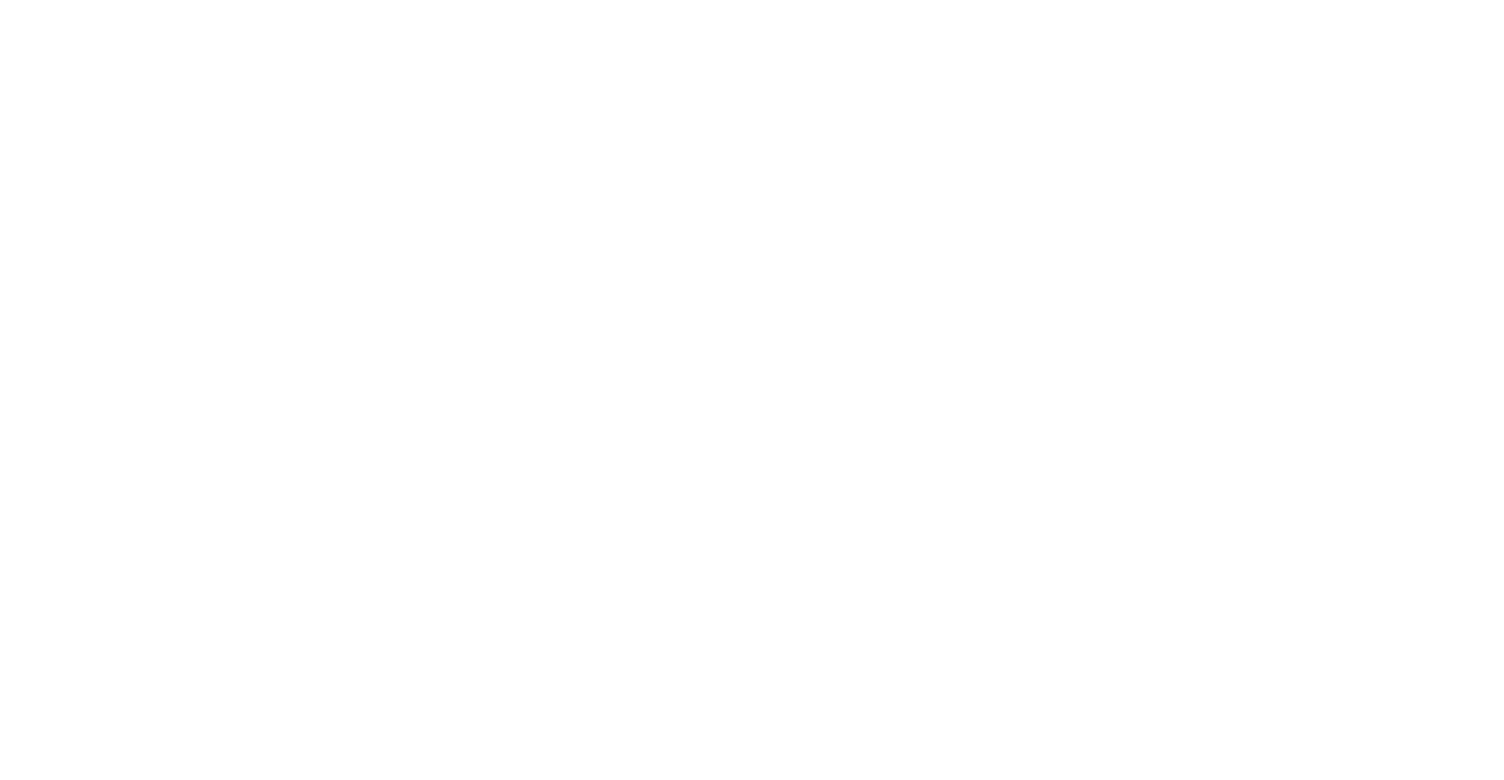 scroll, scrollTop: 0, scrollLeft: 0, axis: both 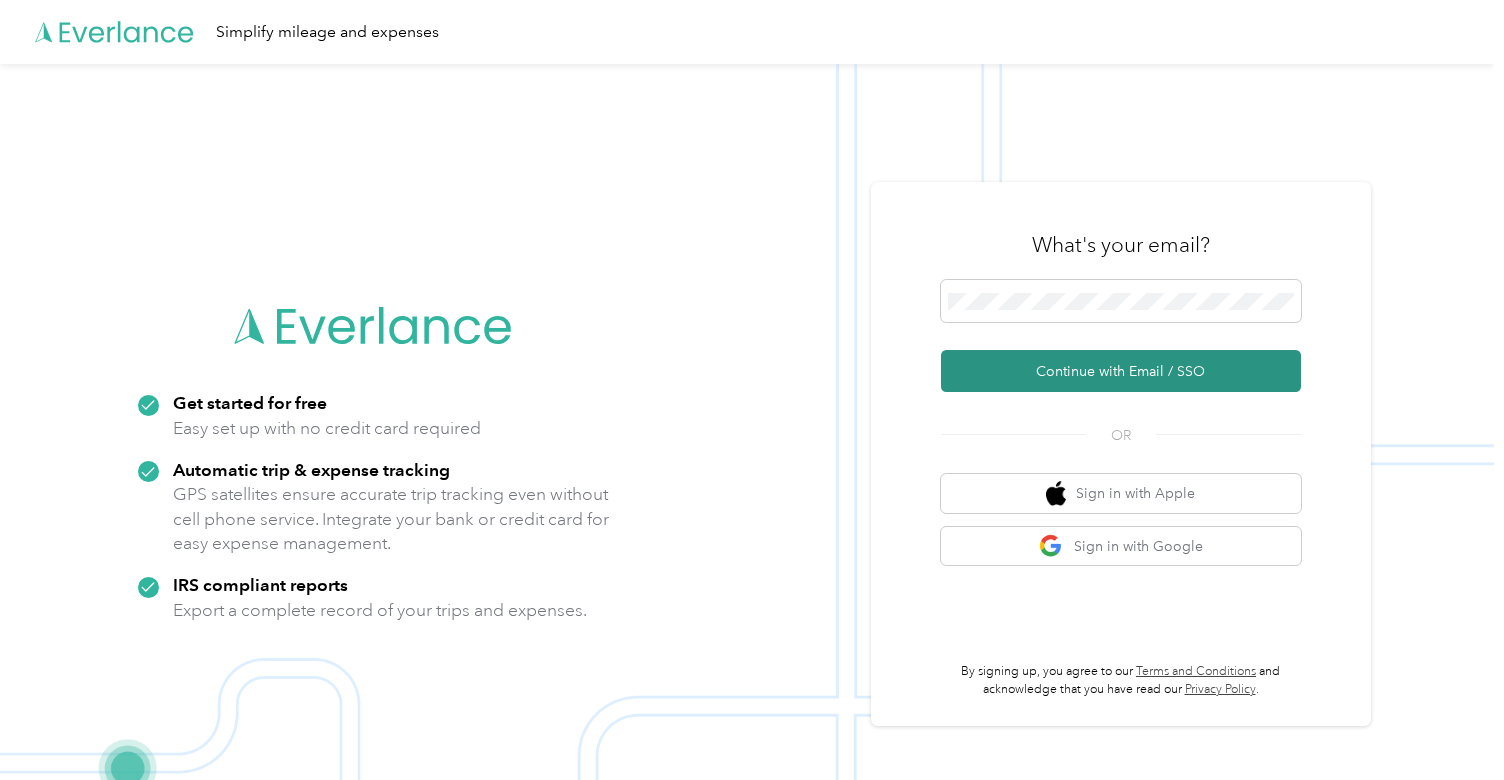 click on "Continue with Email / SSO" at bounding box center (1121, 371) 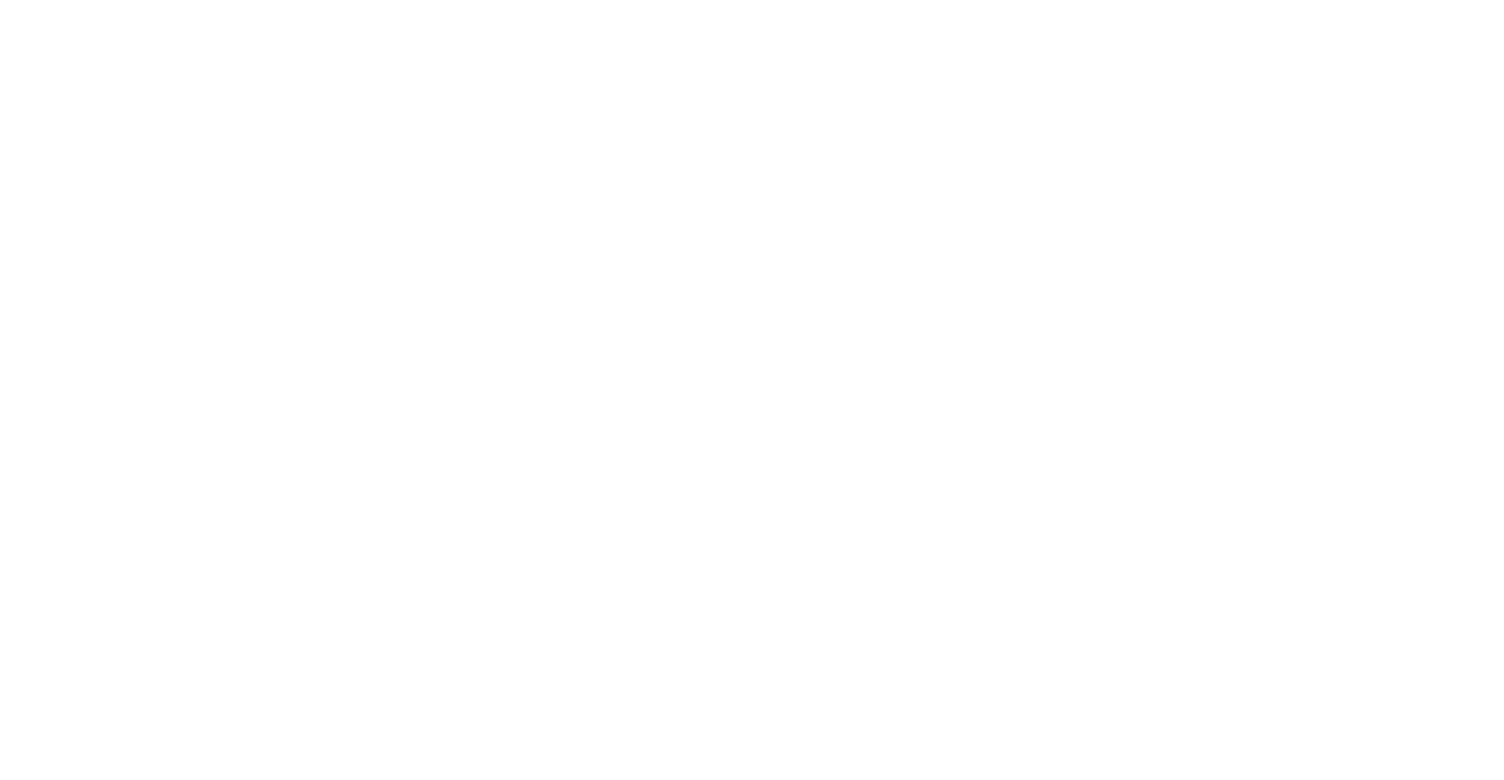 scroll, scrollTop: 0, scrollLeft: 0, axis: both 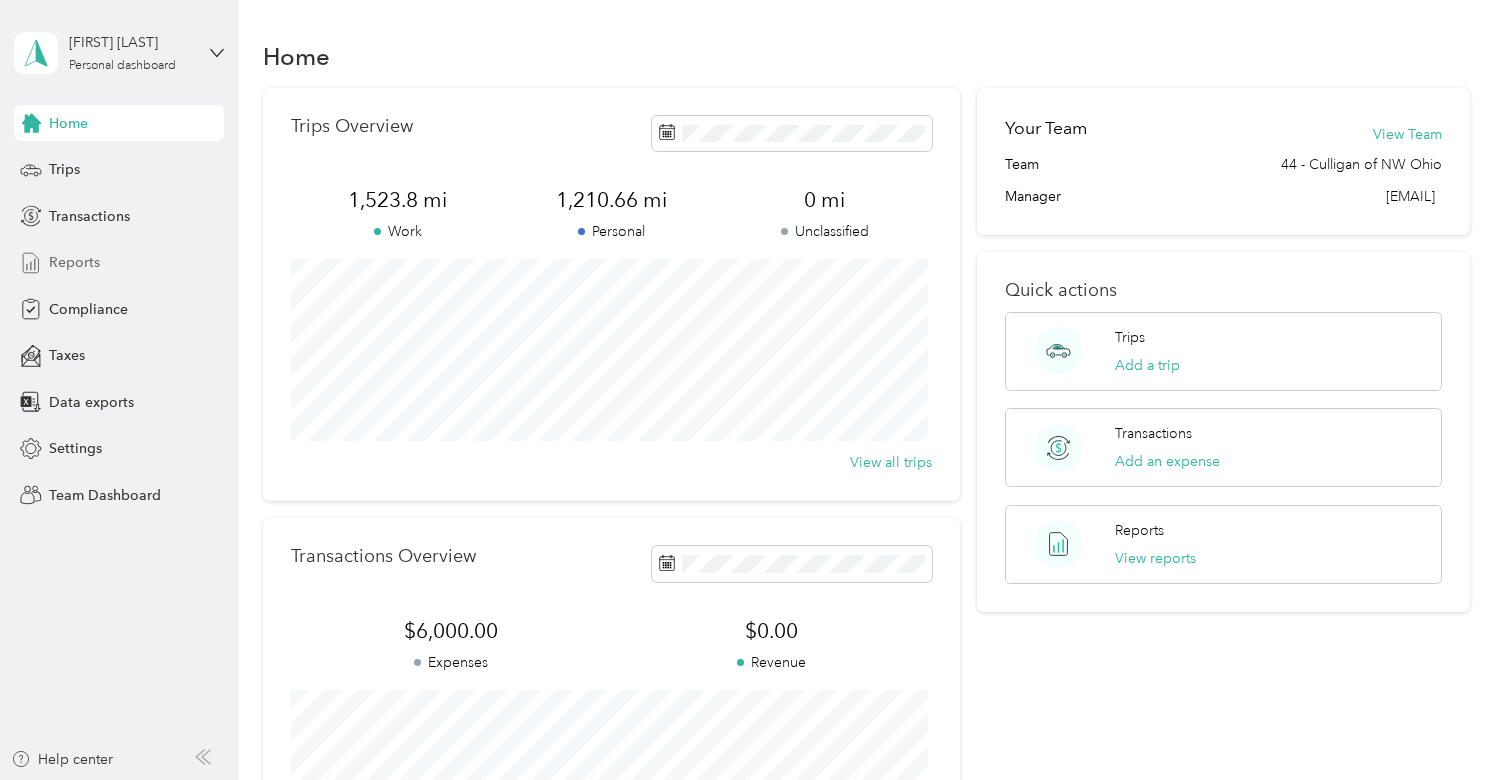 click on "Reports" at bounding box center (74, 262) 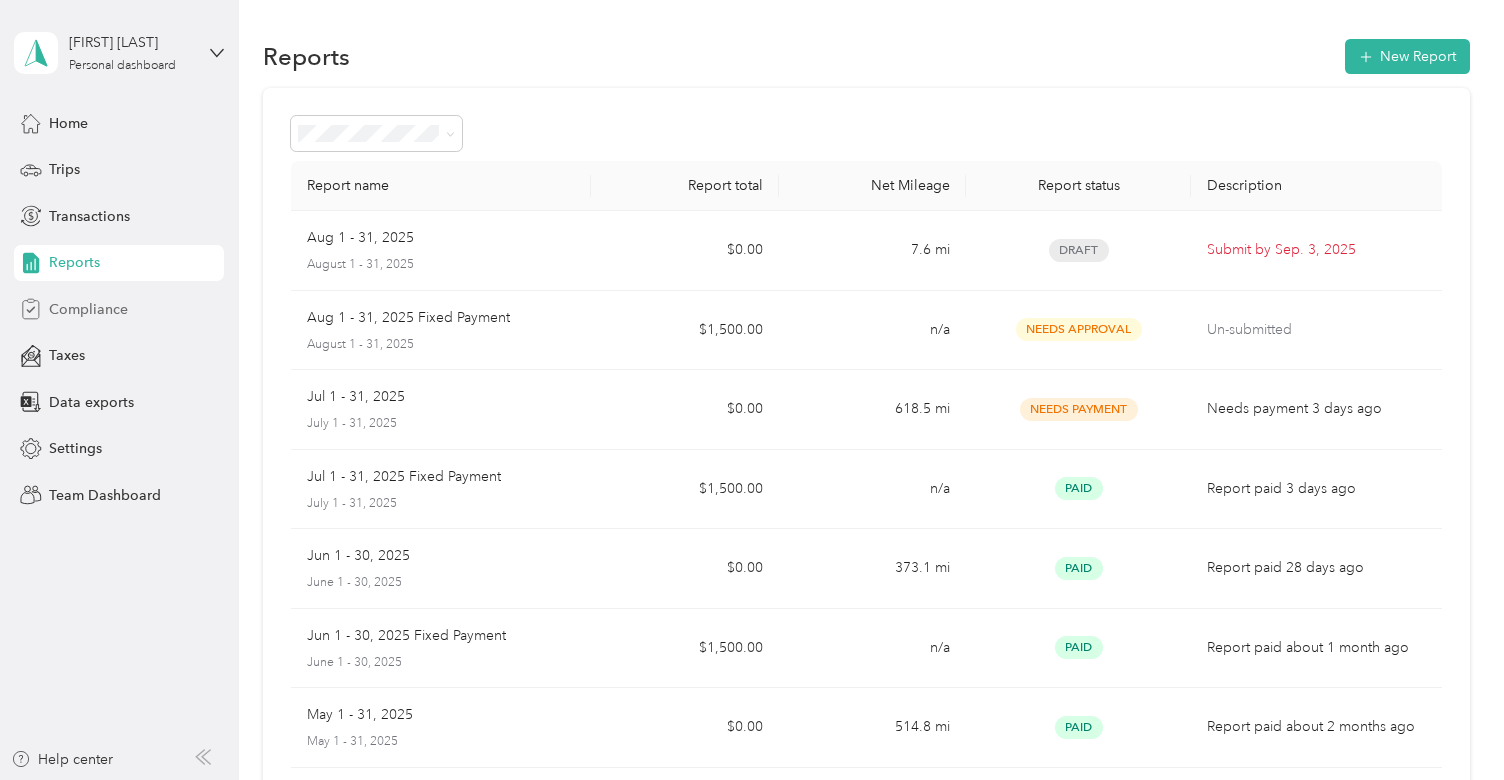 click on "Compliance" at bounding box center (88, 309) 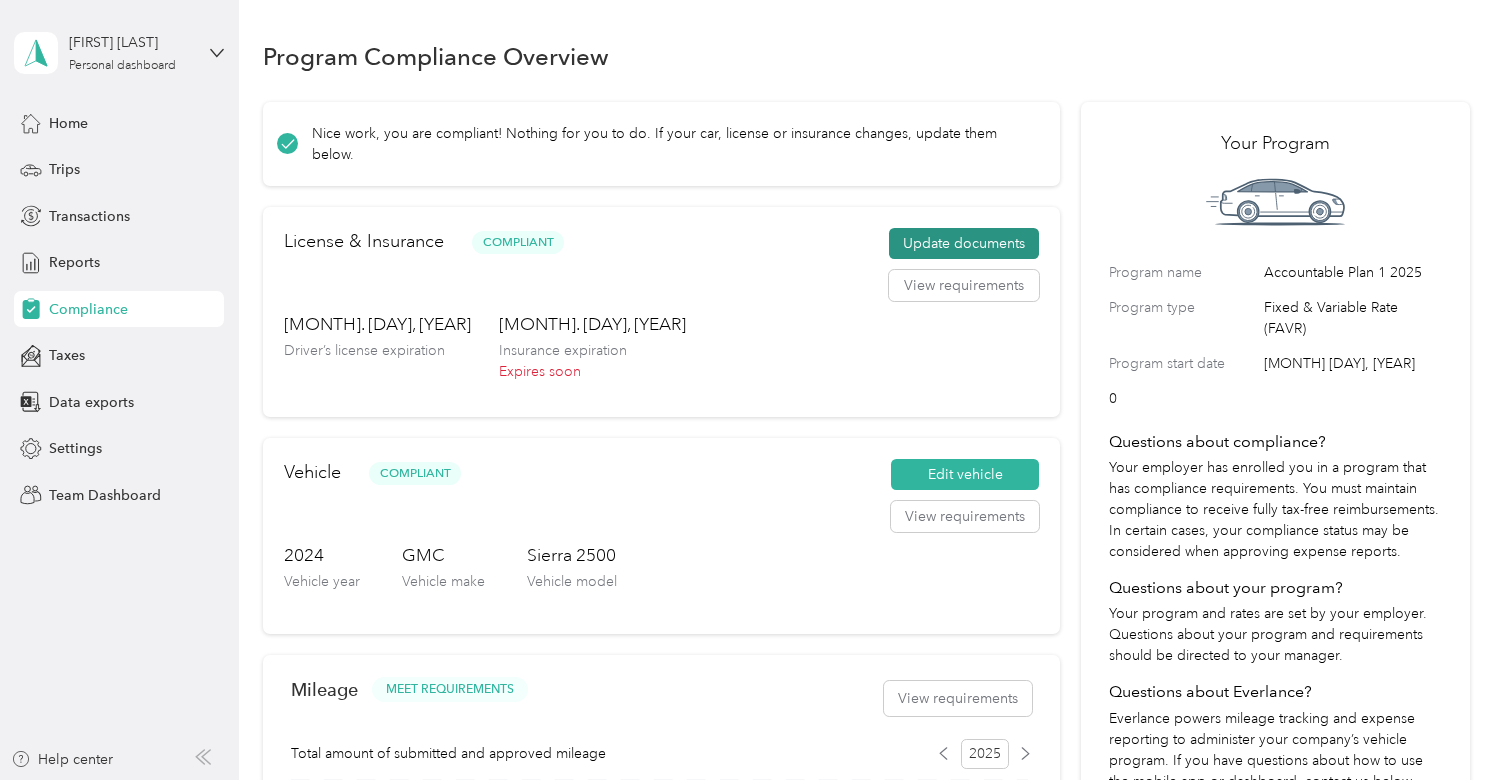 click on "Update documents" at bounding box center (964, 244) 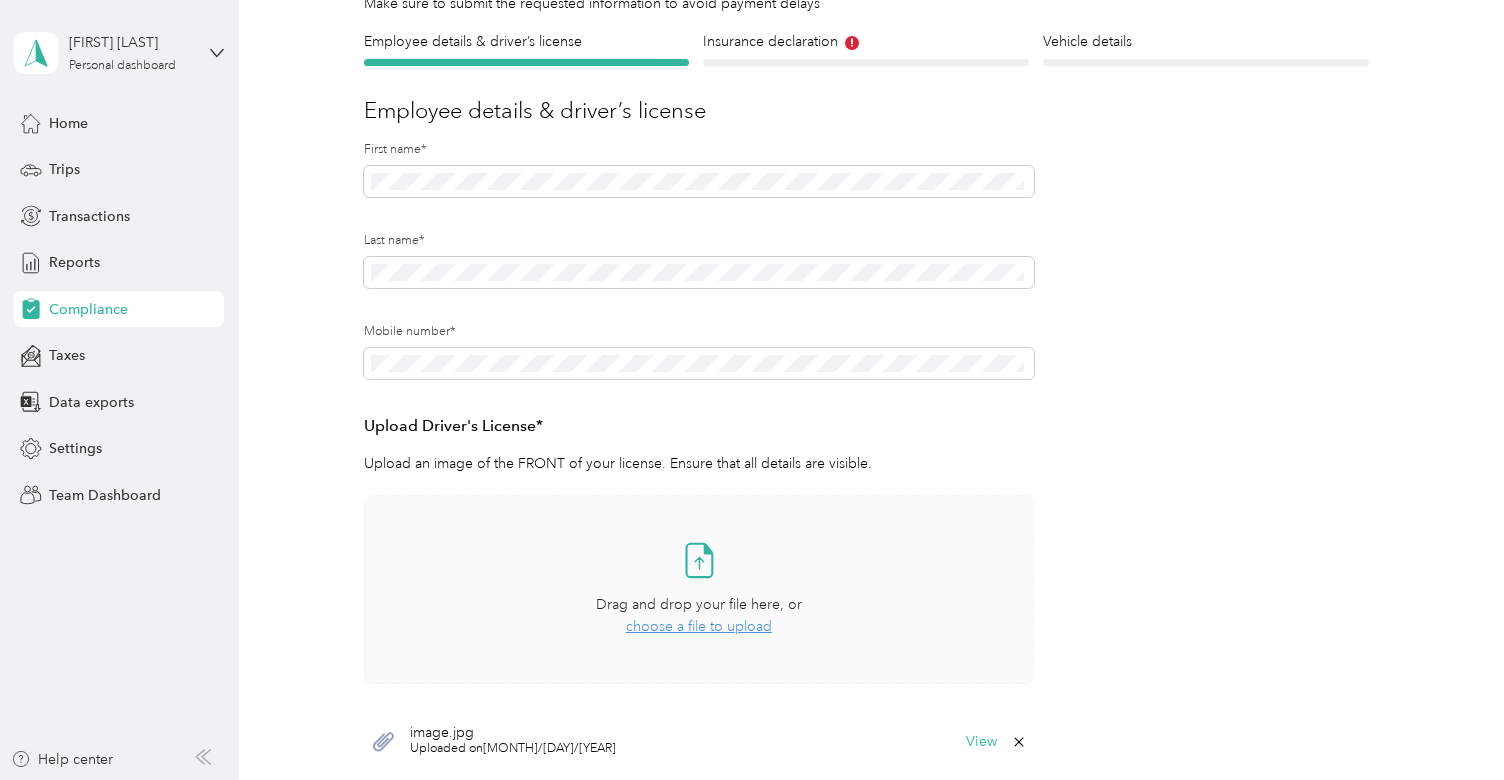 scroll, scrollTop: 200, scrollLeft: 0, axis: vertical 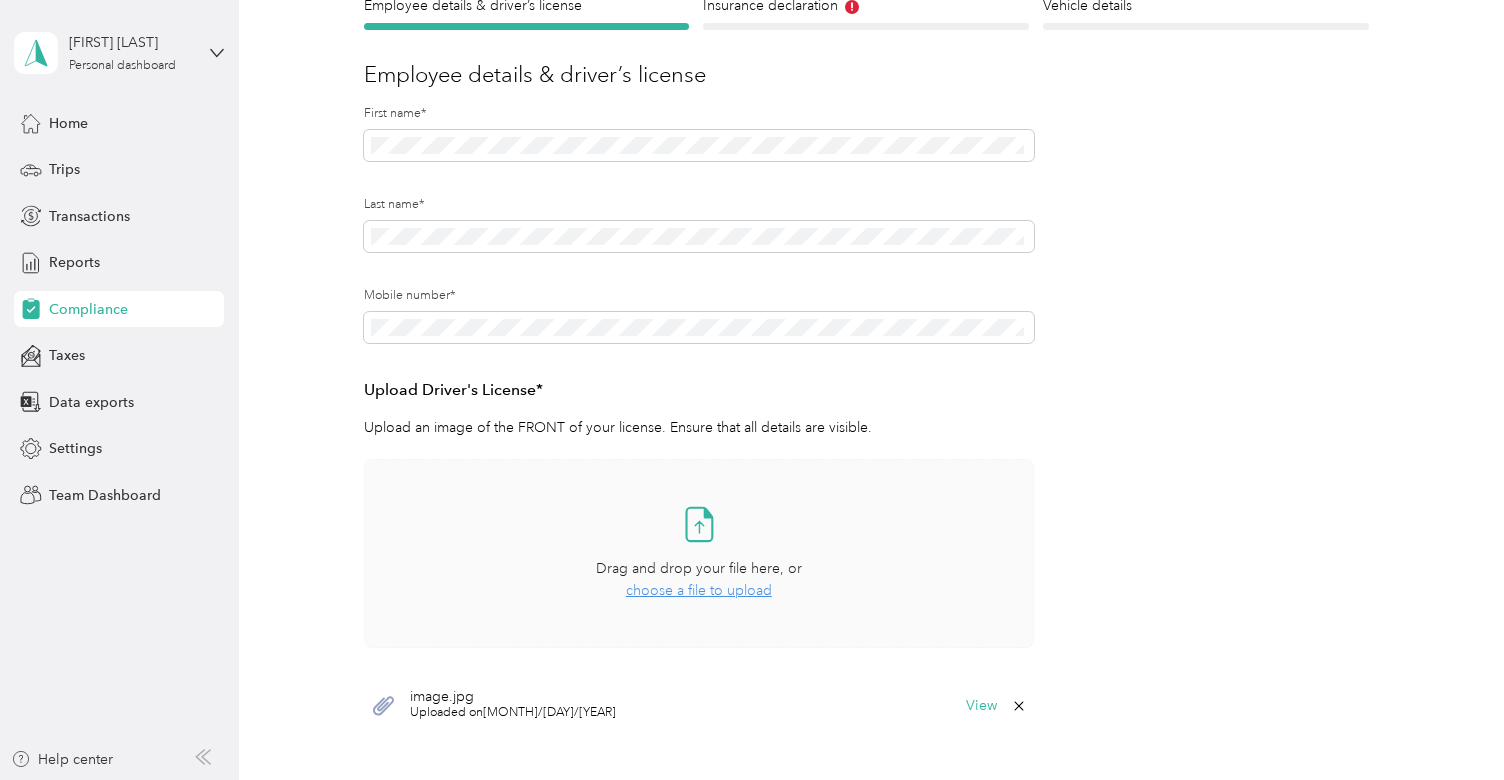 click on "choose a file to upload" at bounding box center (699, 590) 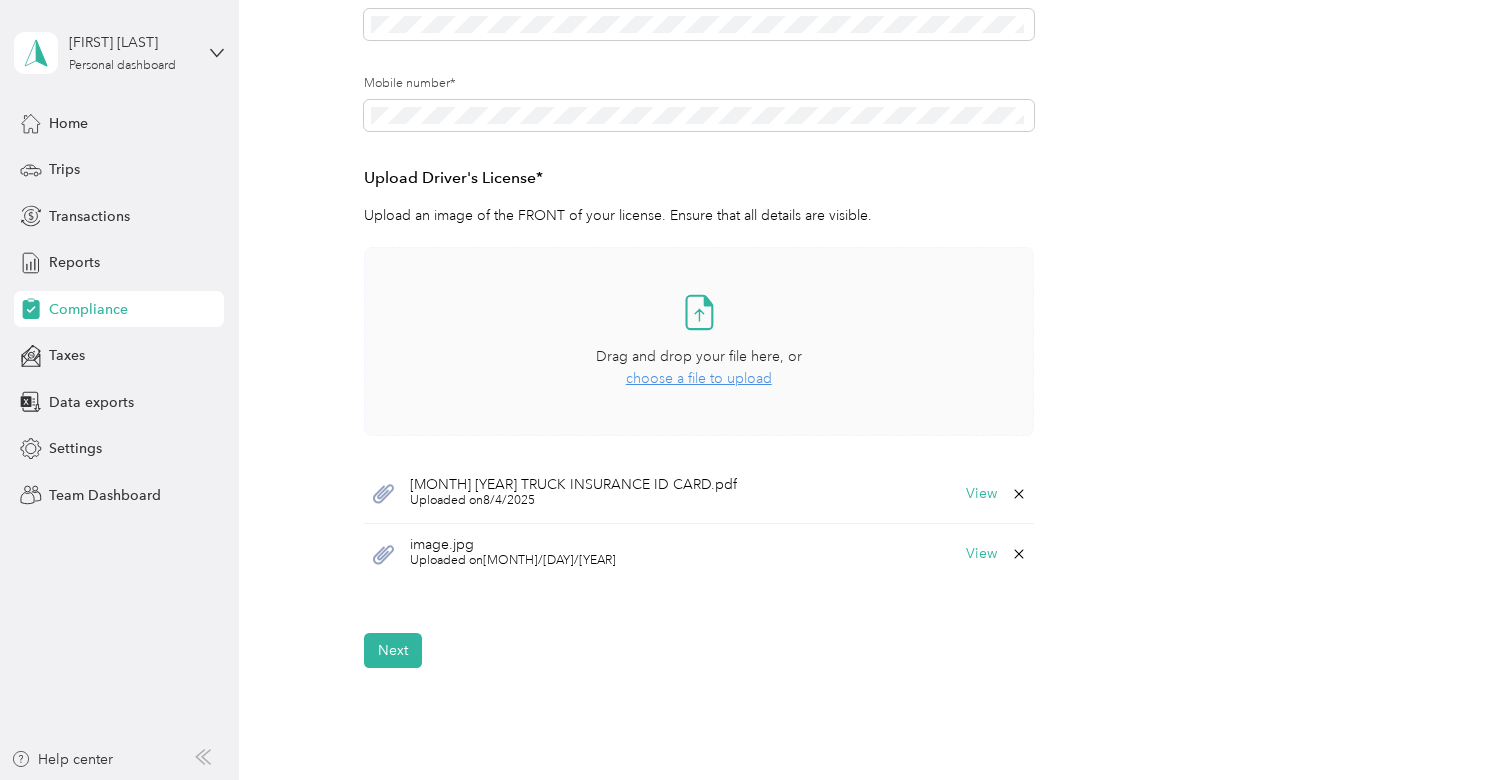 scroll, scrollTop: 400, scrollLeft: 0, axis: vertical 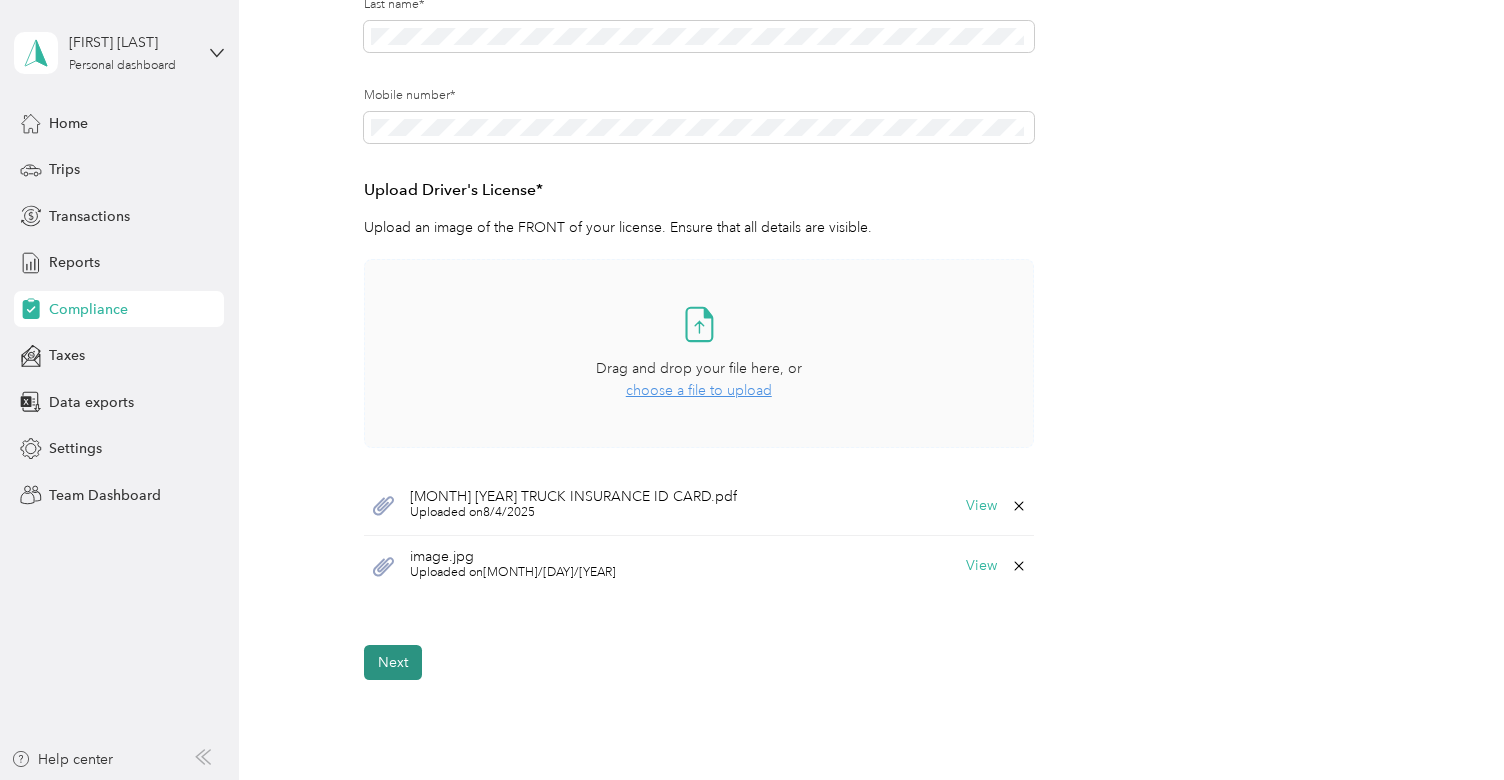 click on "Next" at bounding box center [393, 662] 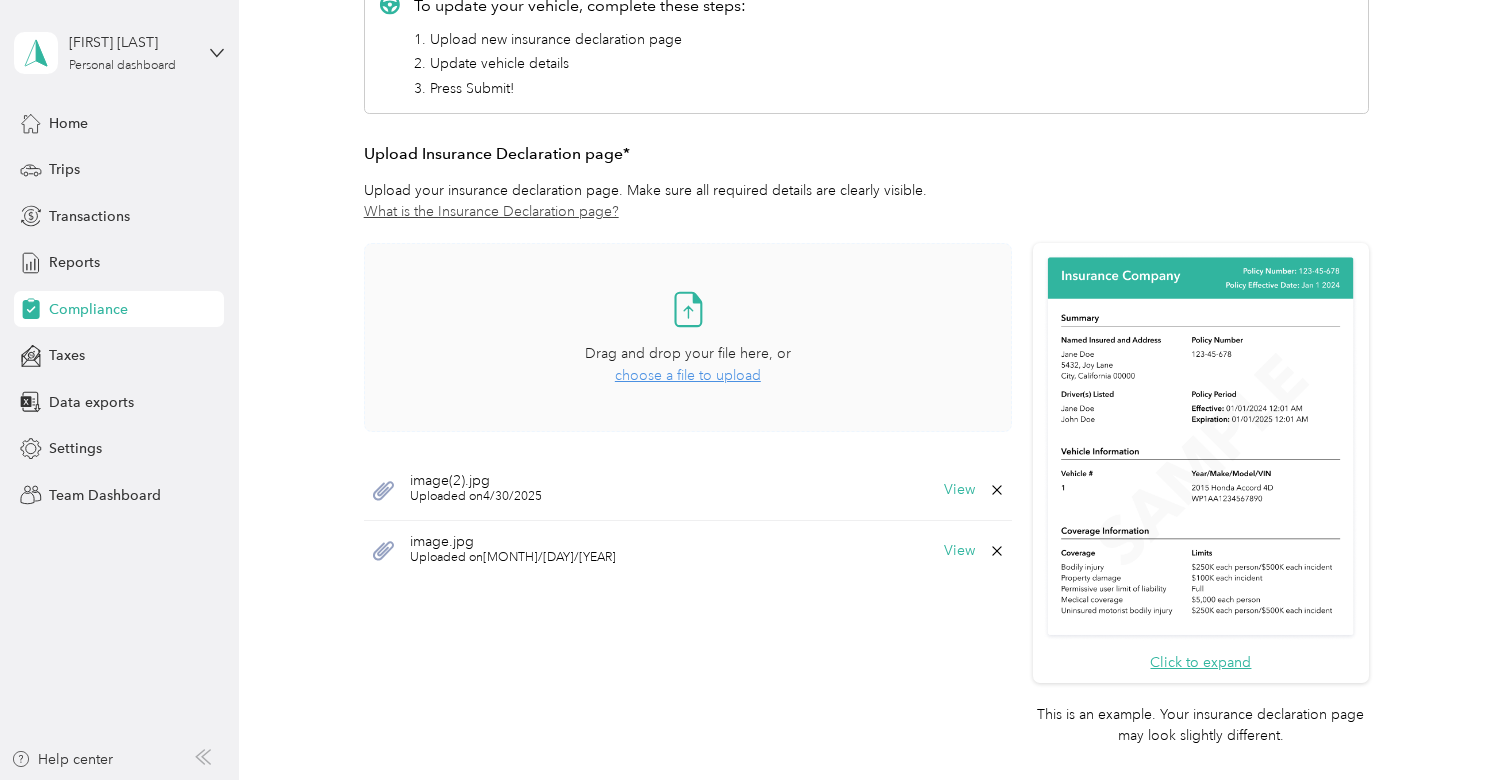 scroll, scrollTop: 424, scrollLeft: 0, axis: vertical 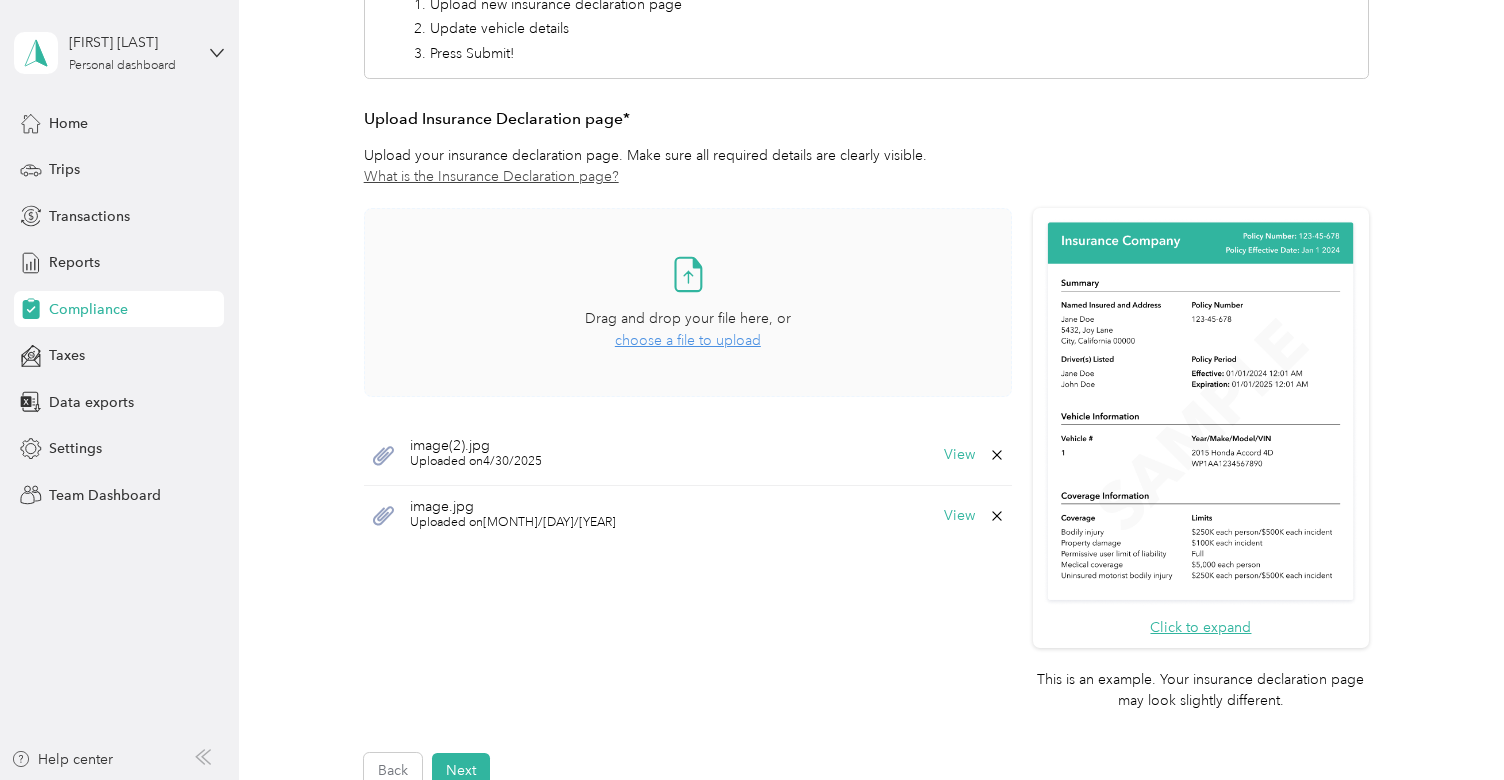 click on "choose a file to upload" at bounding box center [688, 340] 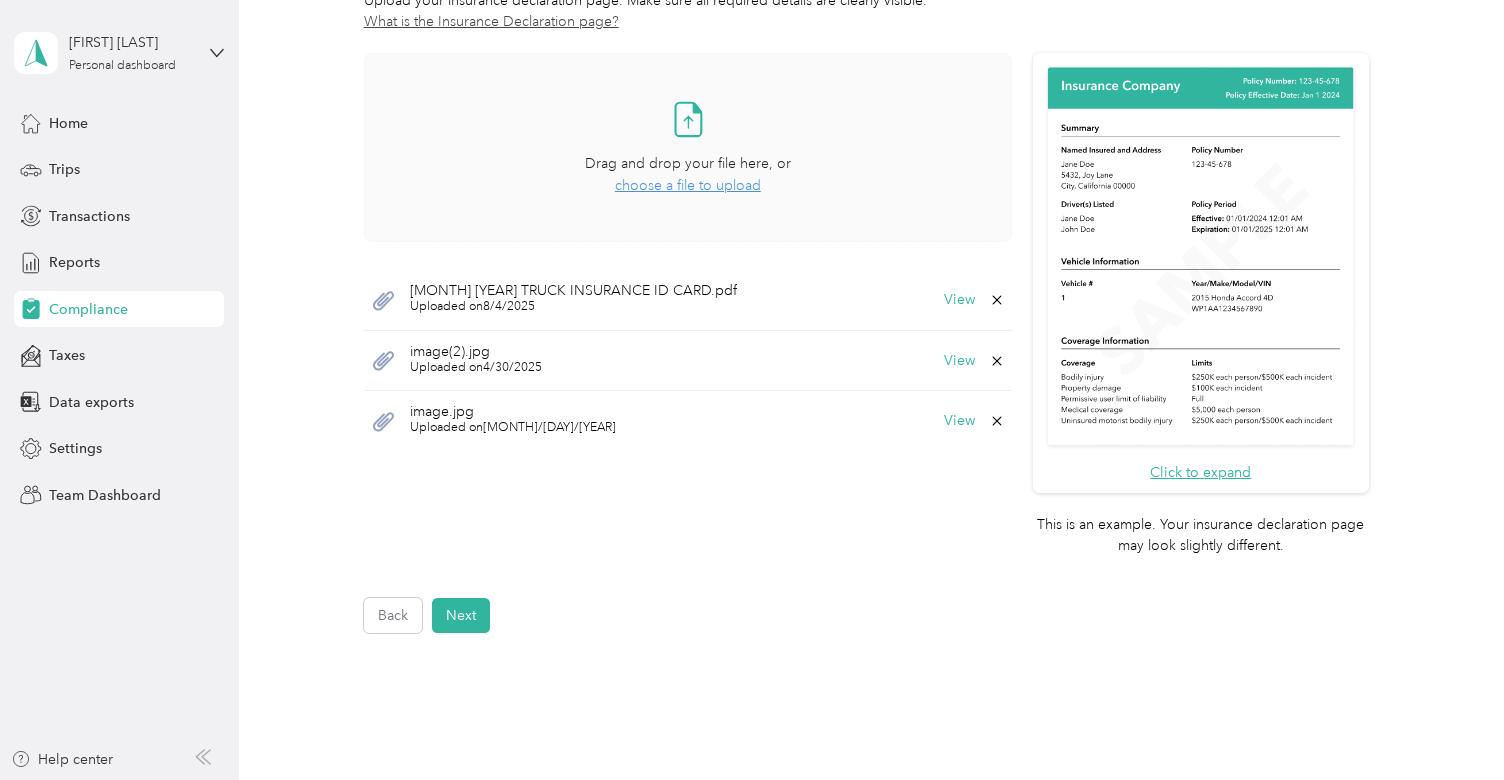 scroll, scrollTop: 561, scrollLeft: 0, axis: vertical 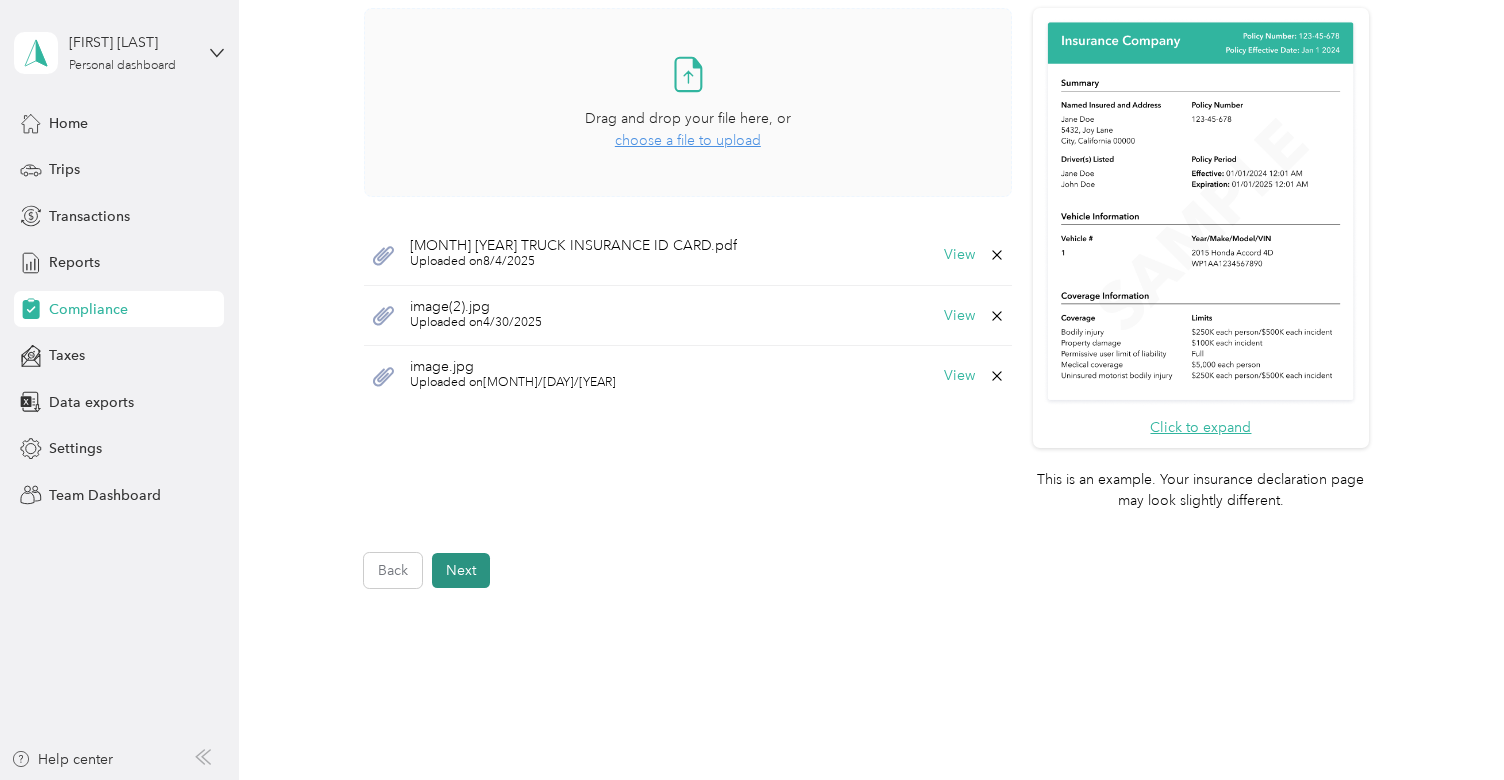 click on "Next" at bounding box center [461, 570] 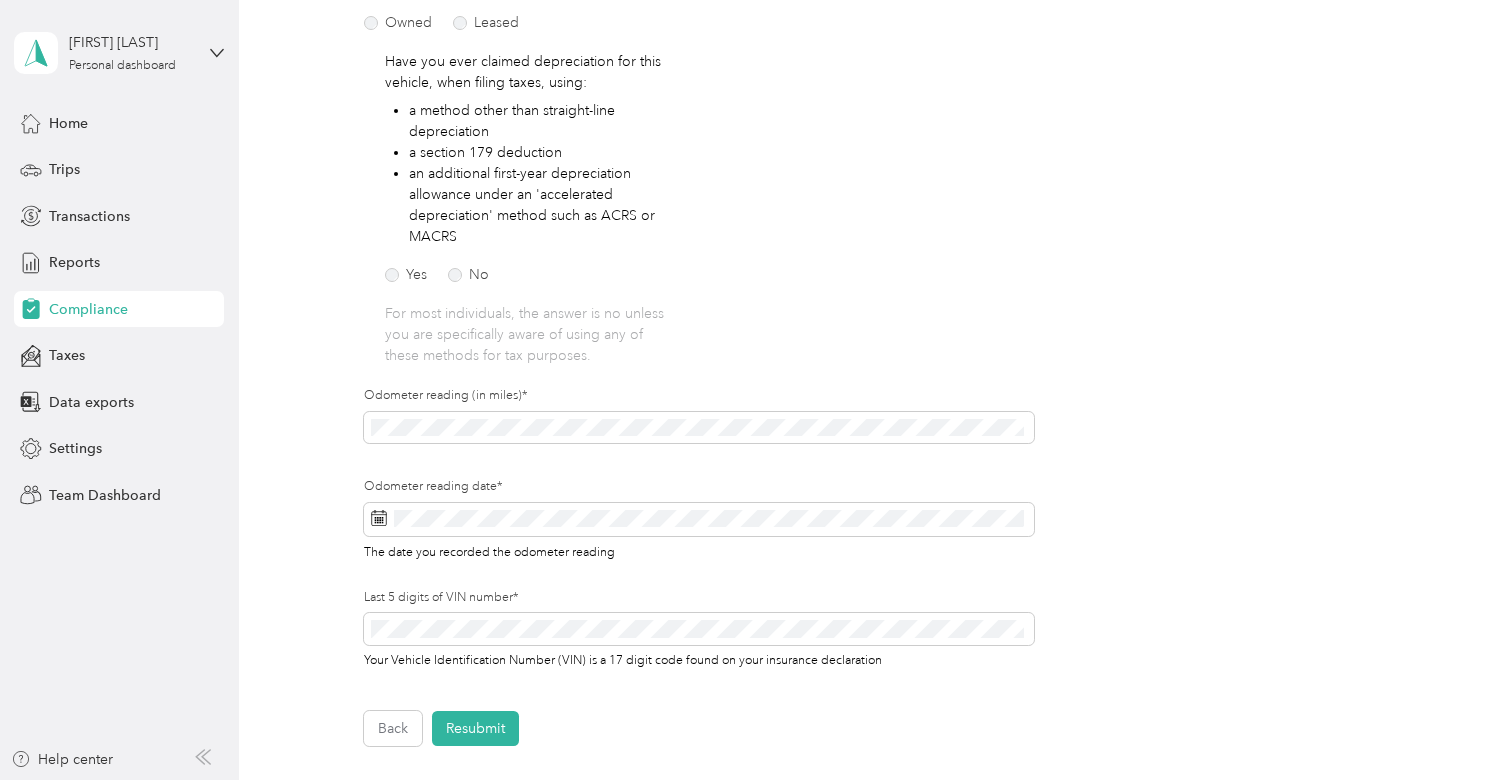 scroll, scrollTop: 424, scrollLeft: 0, axis: vertical 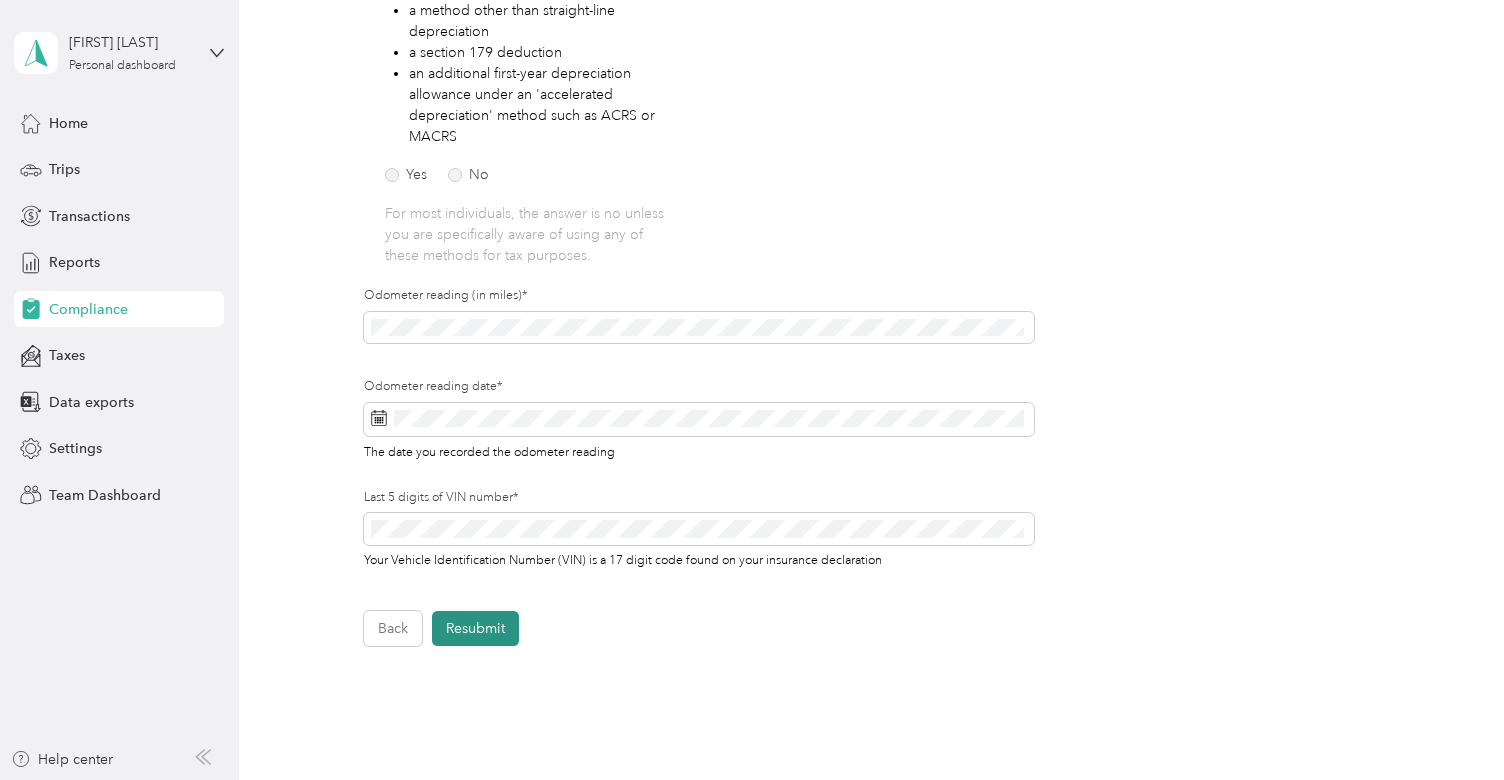 click on "Resubmit" at bounding box center (475, 628) 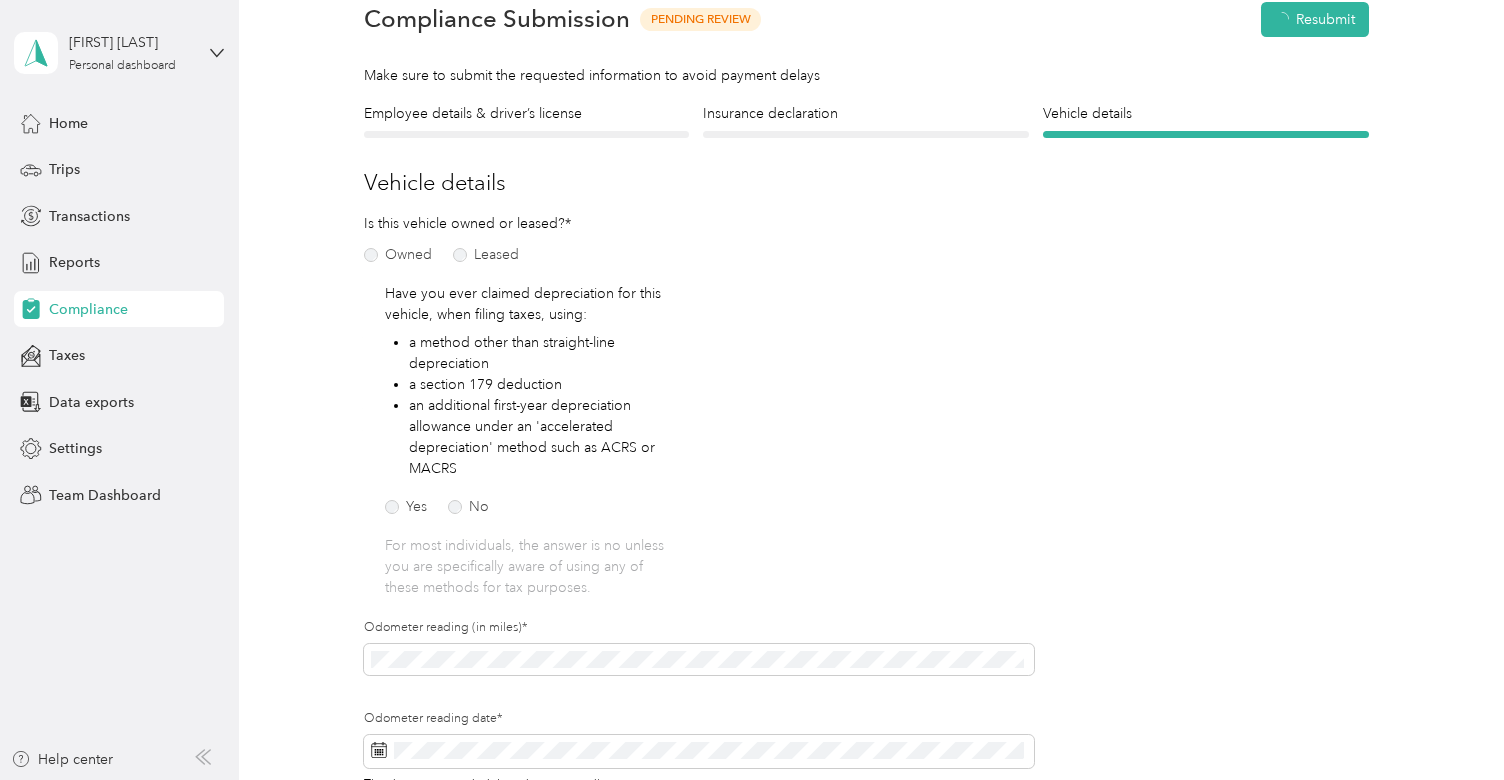 scroll, scrollTop: 24, scrollLeft: 0, axis: vertical 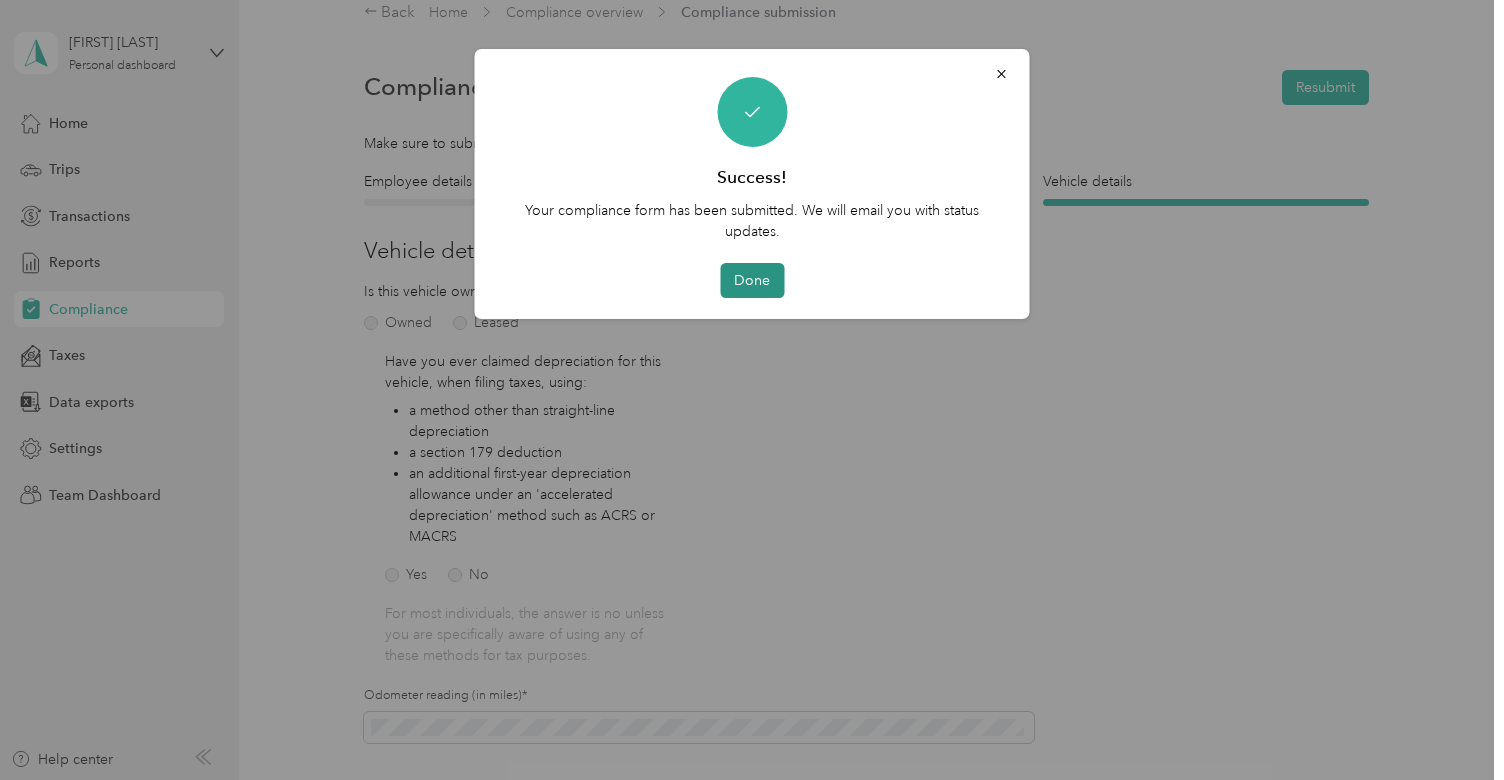 click on "Done" at bounding box center [752, 280] 